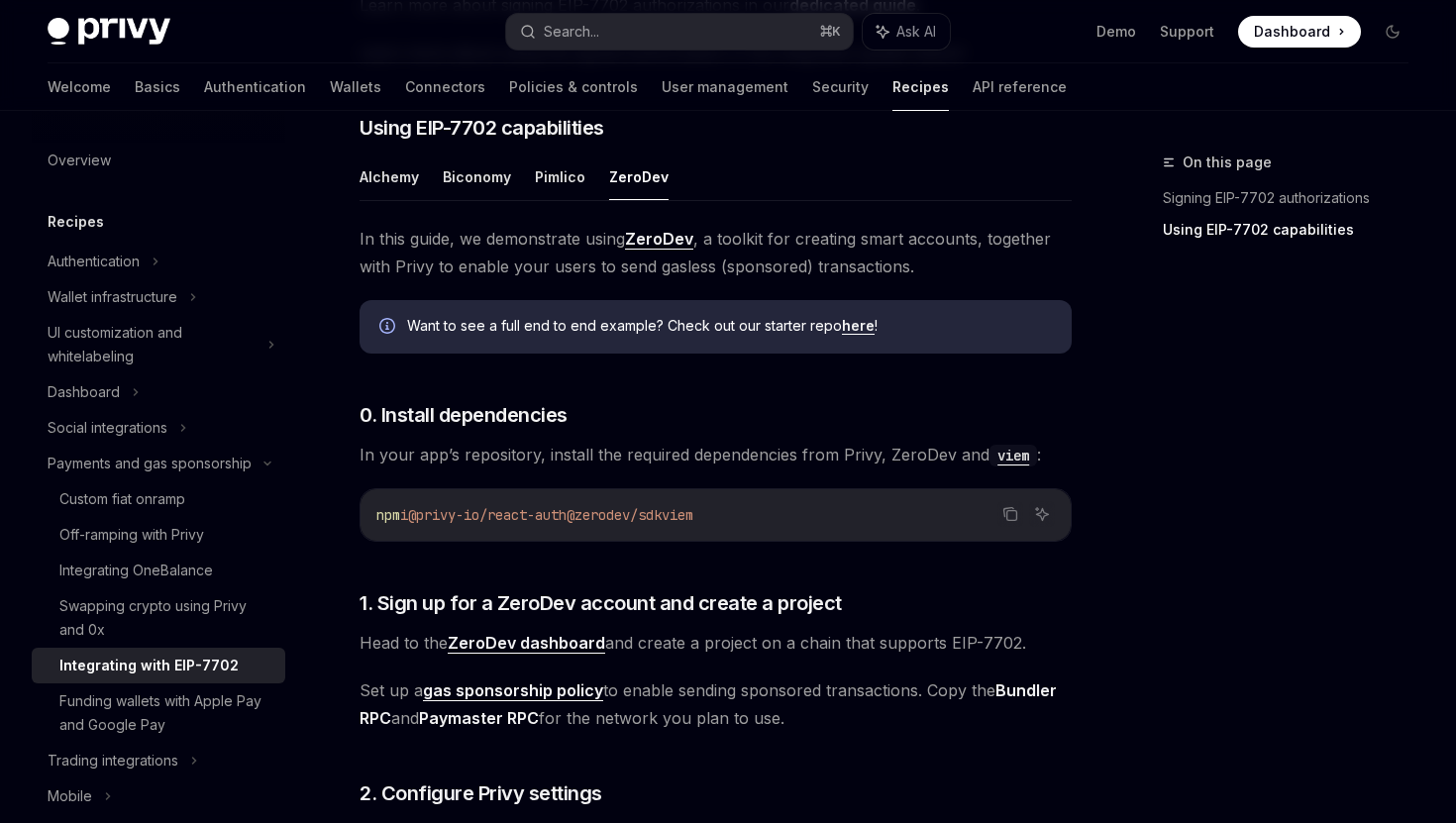scroll, scrollTop: 646, scrollLeft: 0, axis: vertical 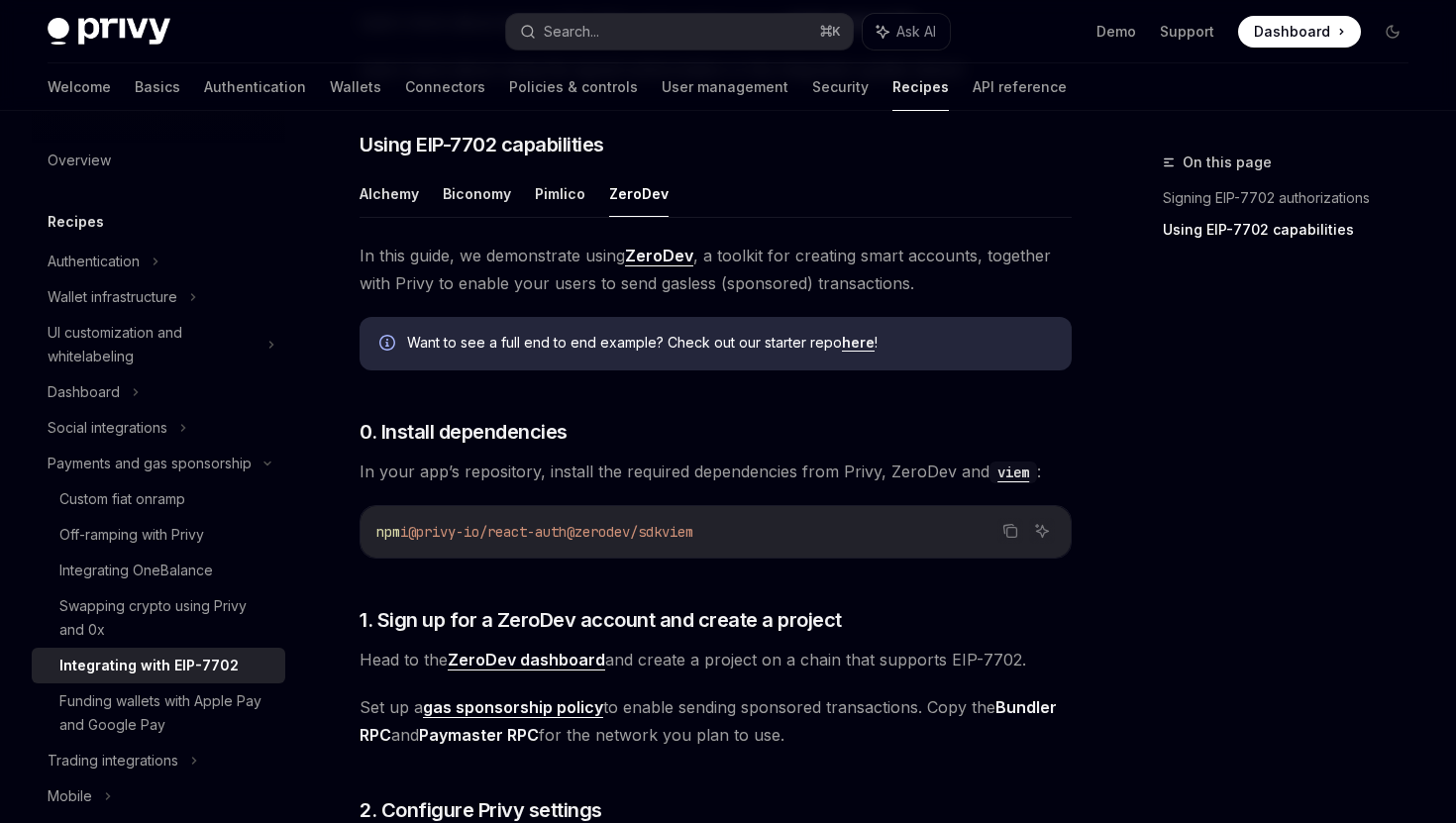 drag, startPoint x: 599, startPoint y: 535, endPoint x: 799, endPoint y: 535, distance: 200 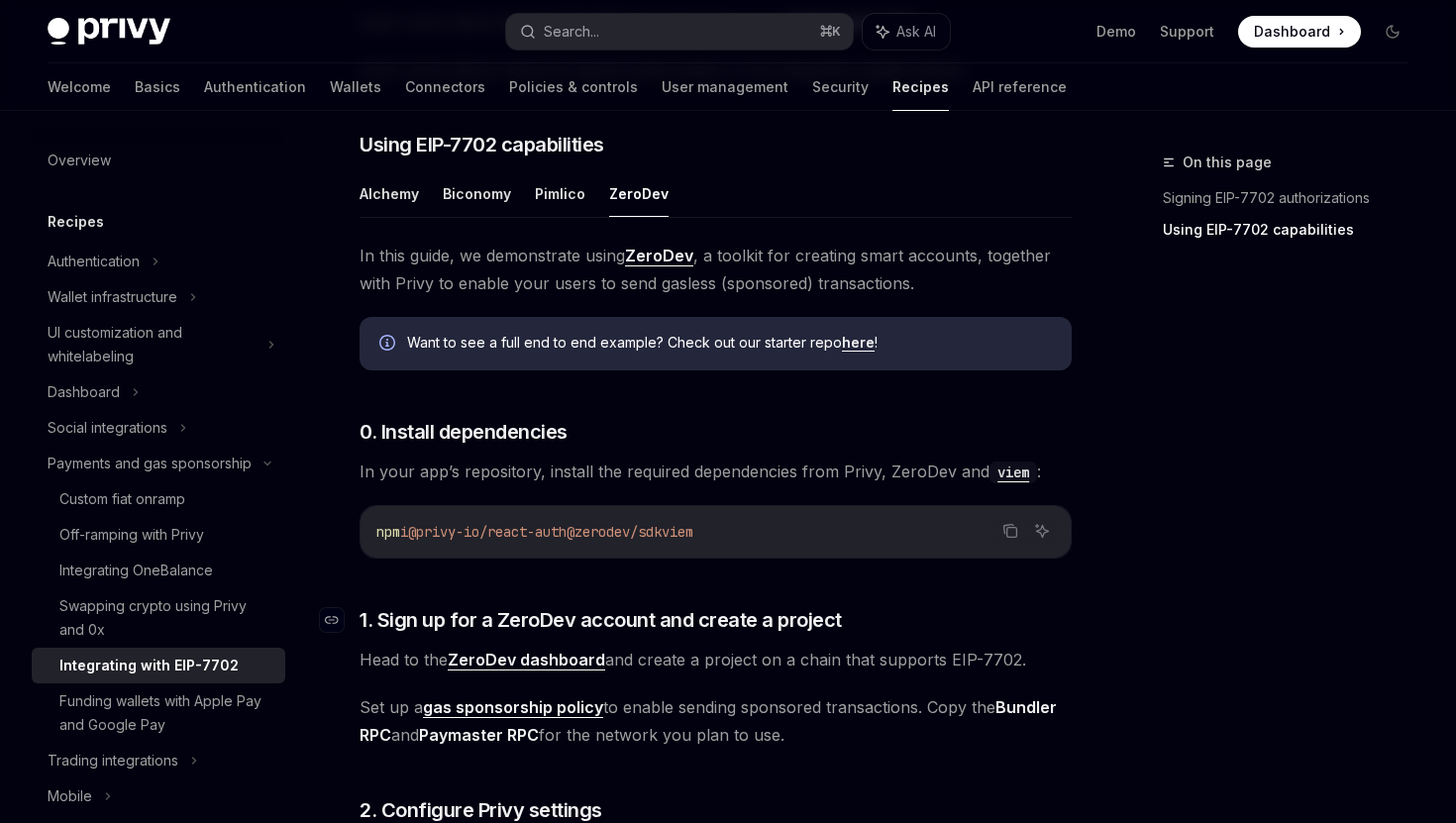 copy on "npm  i  @privy-io/react-auth" 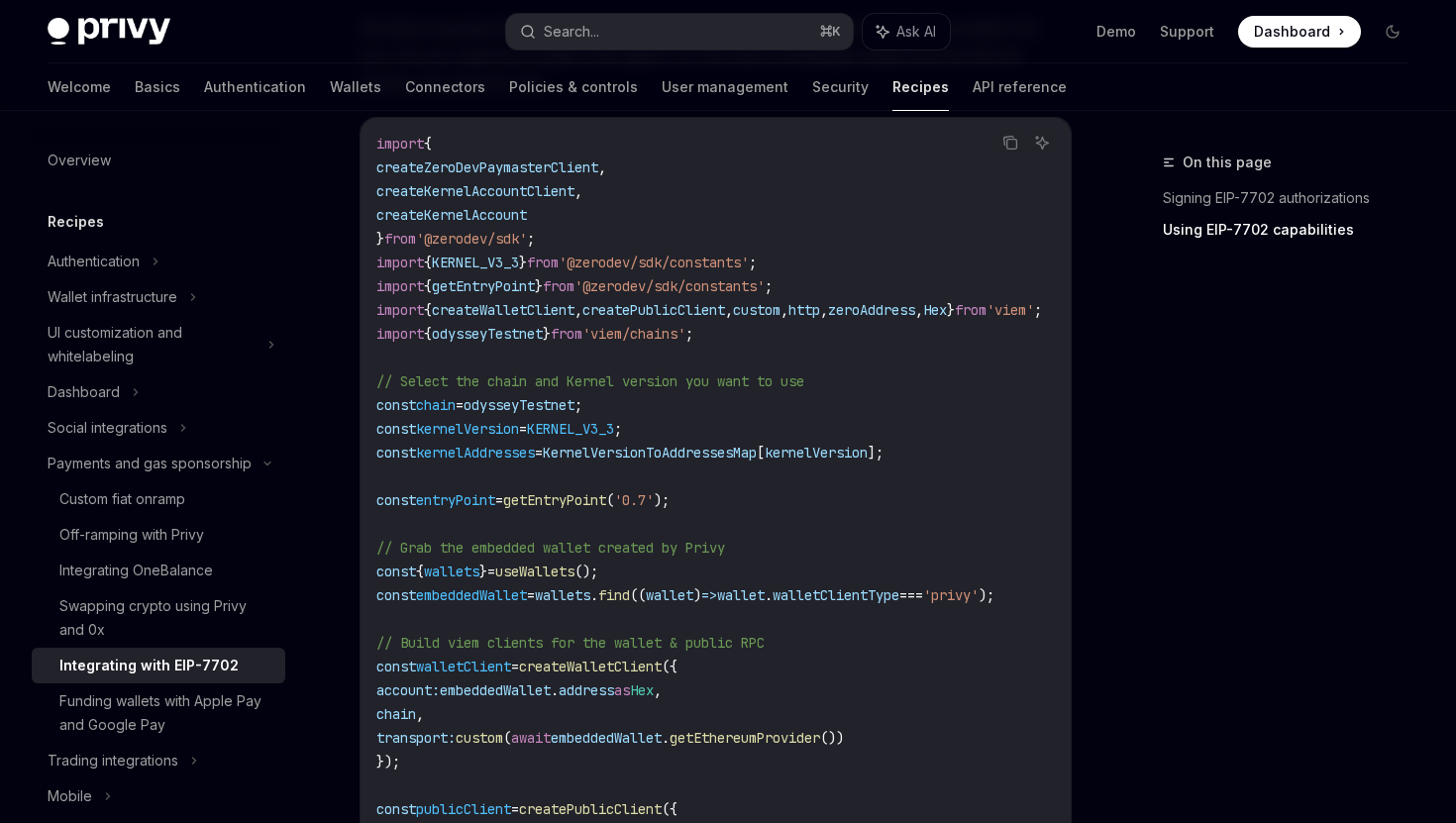 scroll, scrollTop: 1965, scrollLeft: 0, axis: vertical 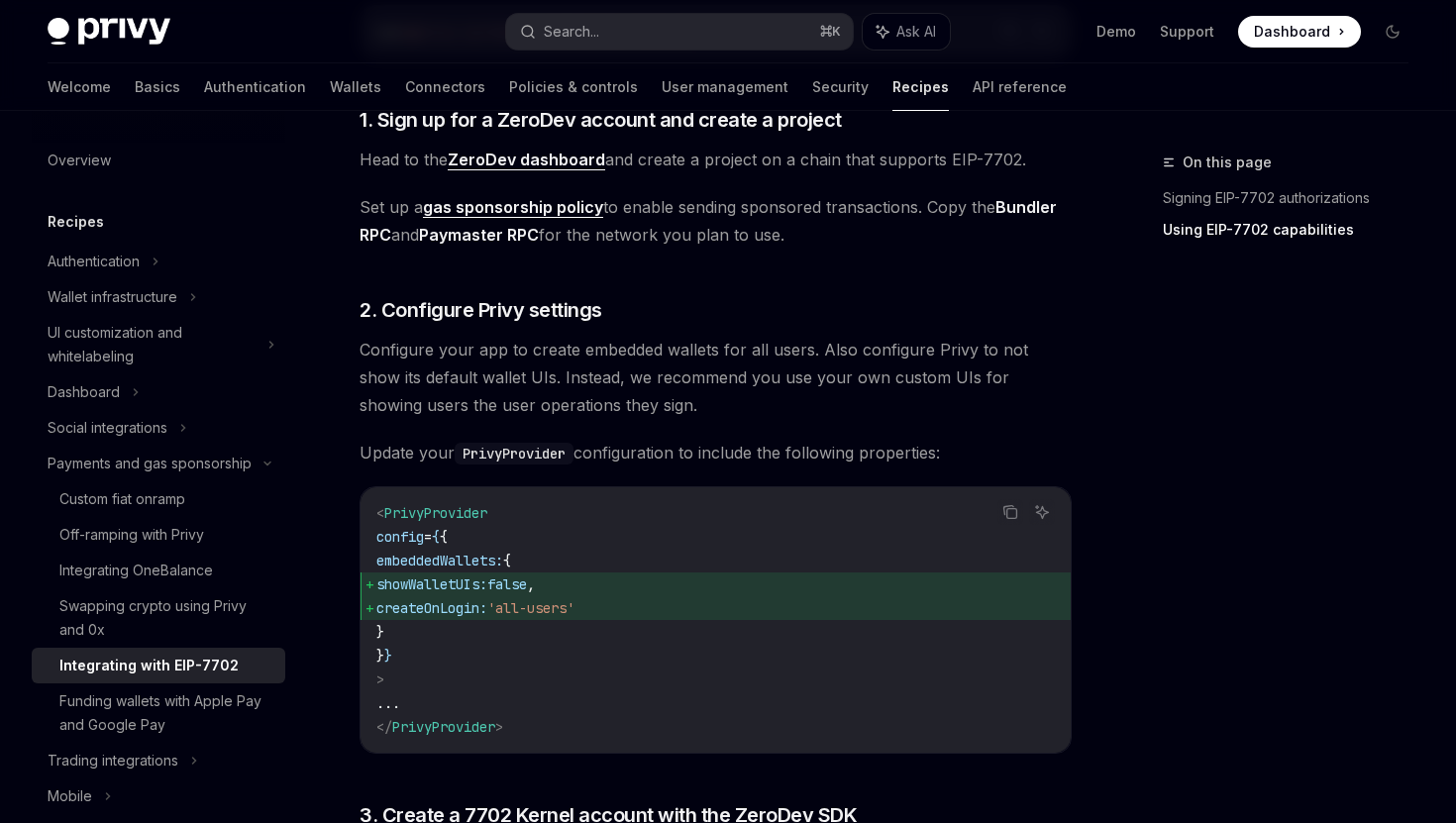 click on "Update your  PrivyProvider  configuration to include the following properties:" at bounding box center (715, 453) 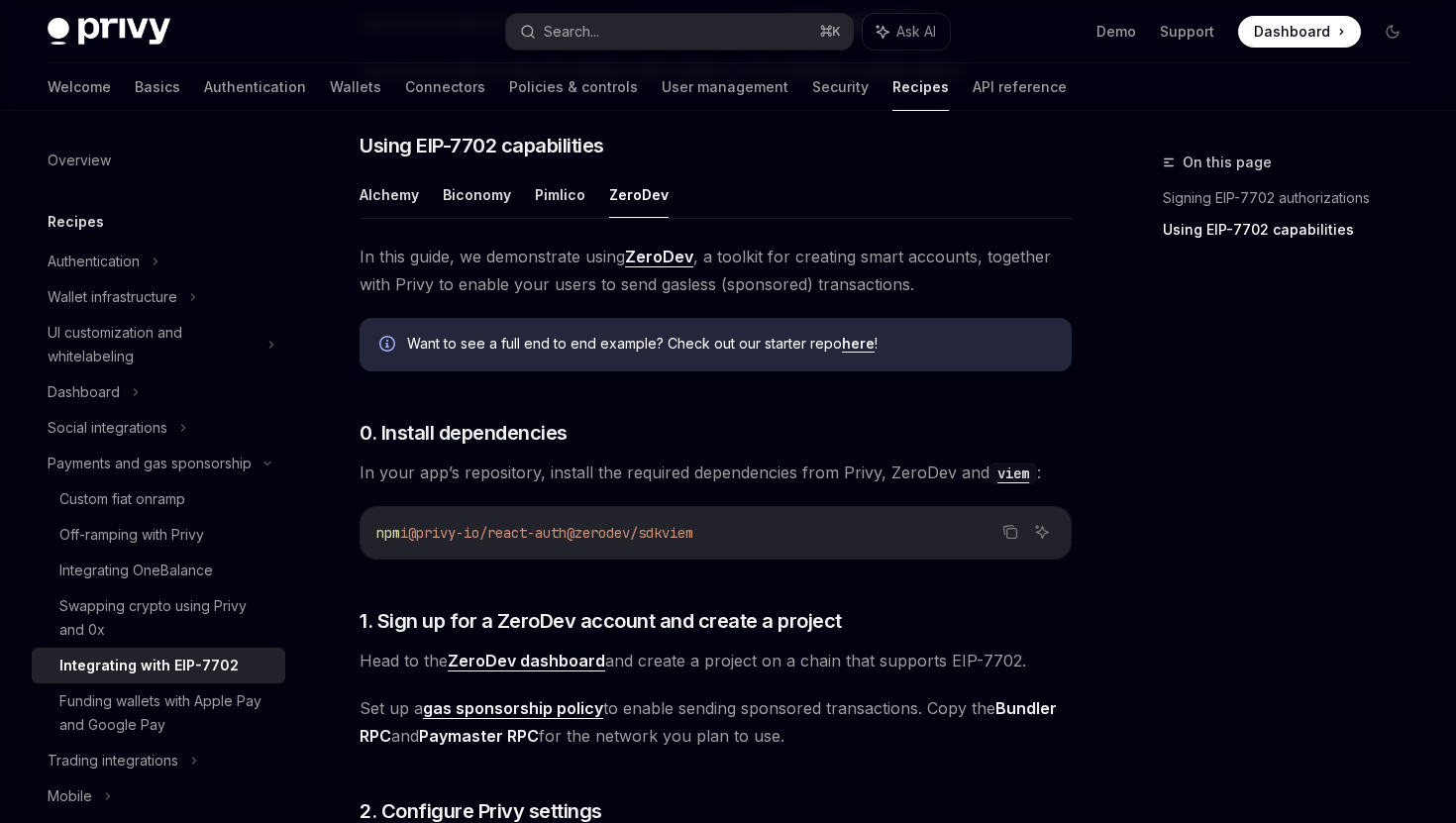 scroll, scrollTop: 642, scrollLeft: 0, axis: vertical 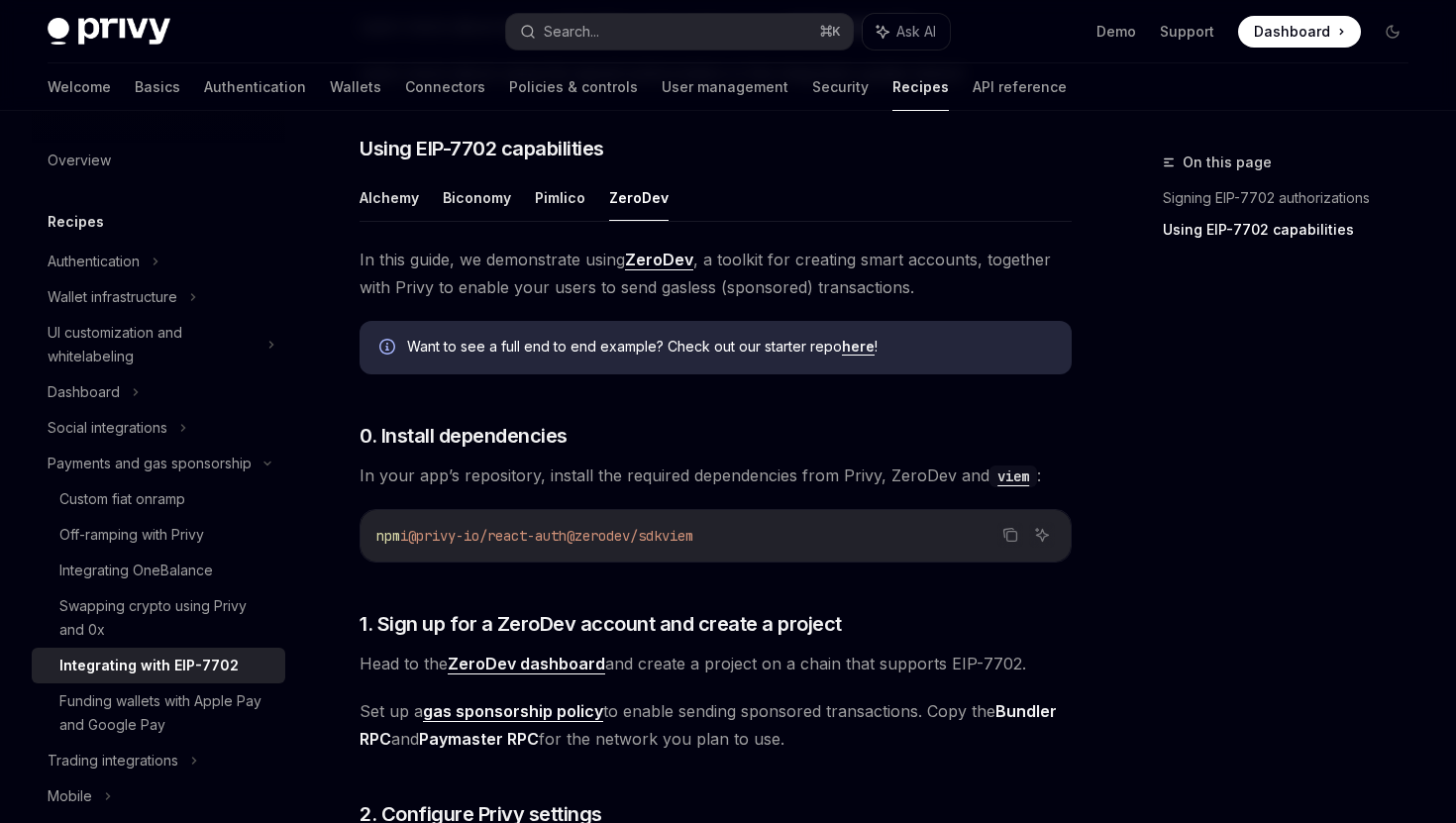 drag, startPoint x: 590, startPoint y: 534, endPoint x: 366, endPoint y: 534, distance: 224 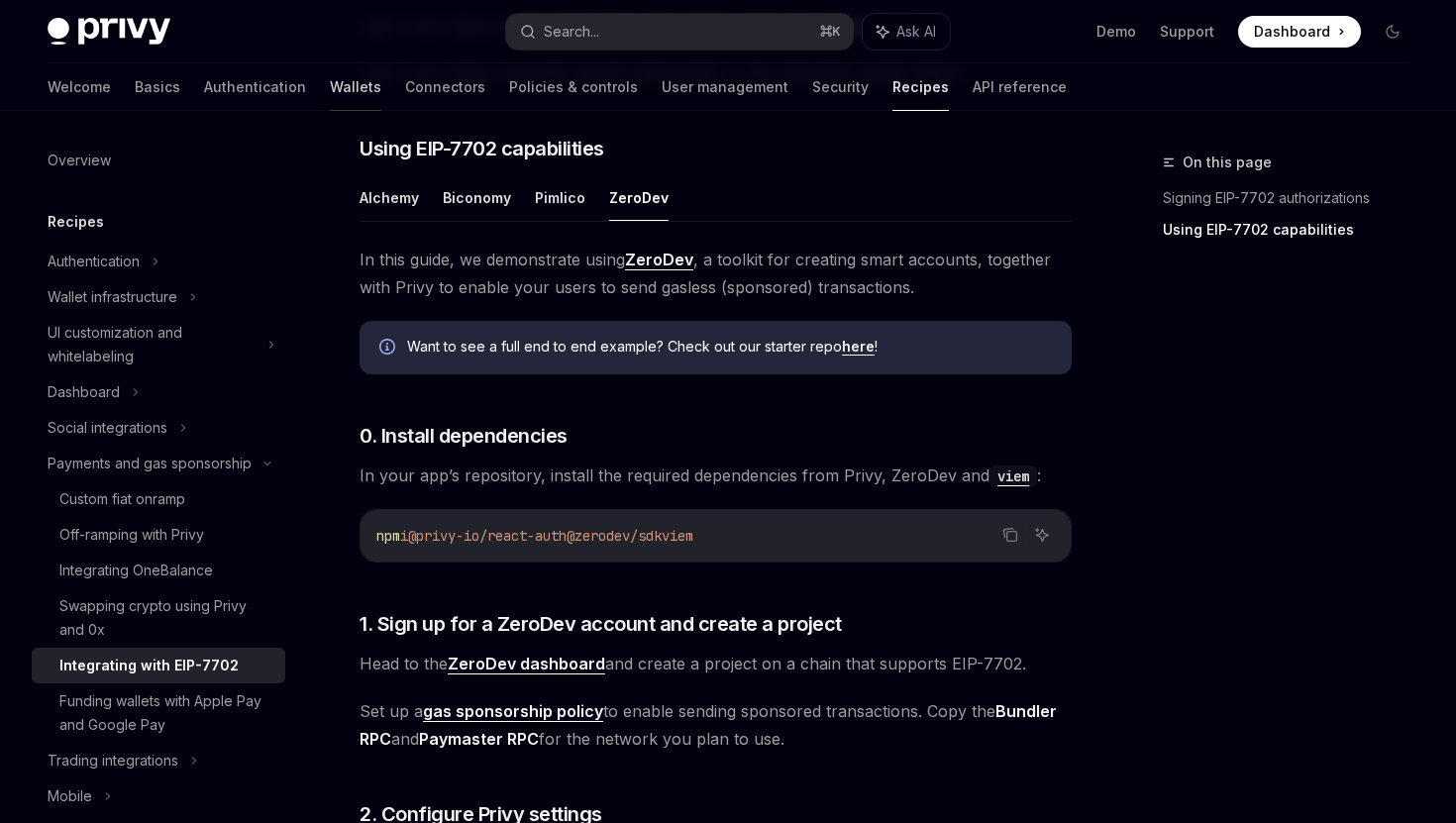 click on "Wallets" at bounding box center (356, 87) 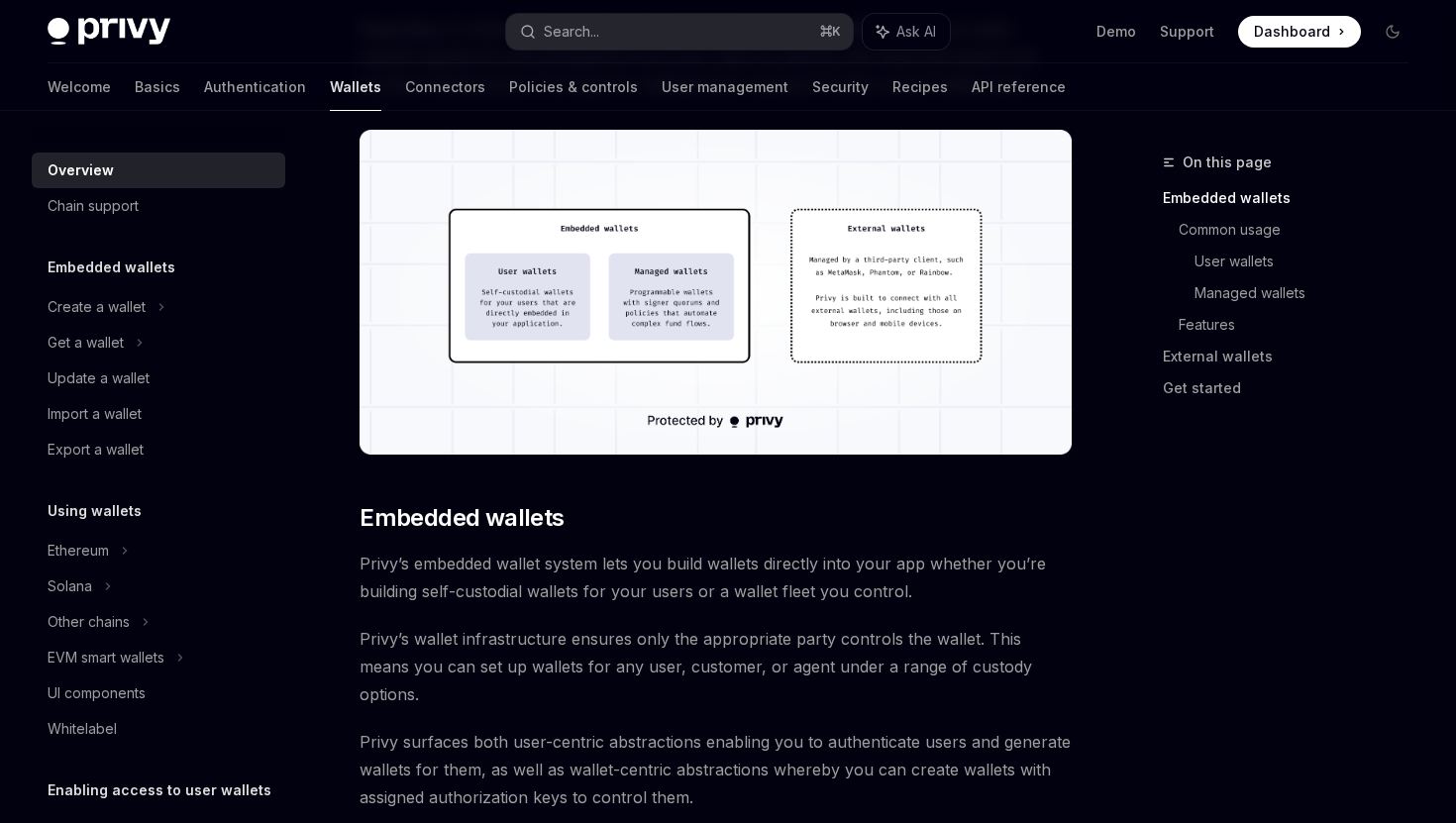 scroll, scrollTop: 626, scrollLeft: 0, axis: vertical 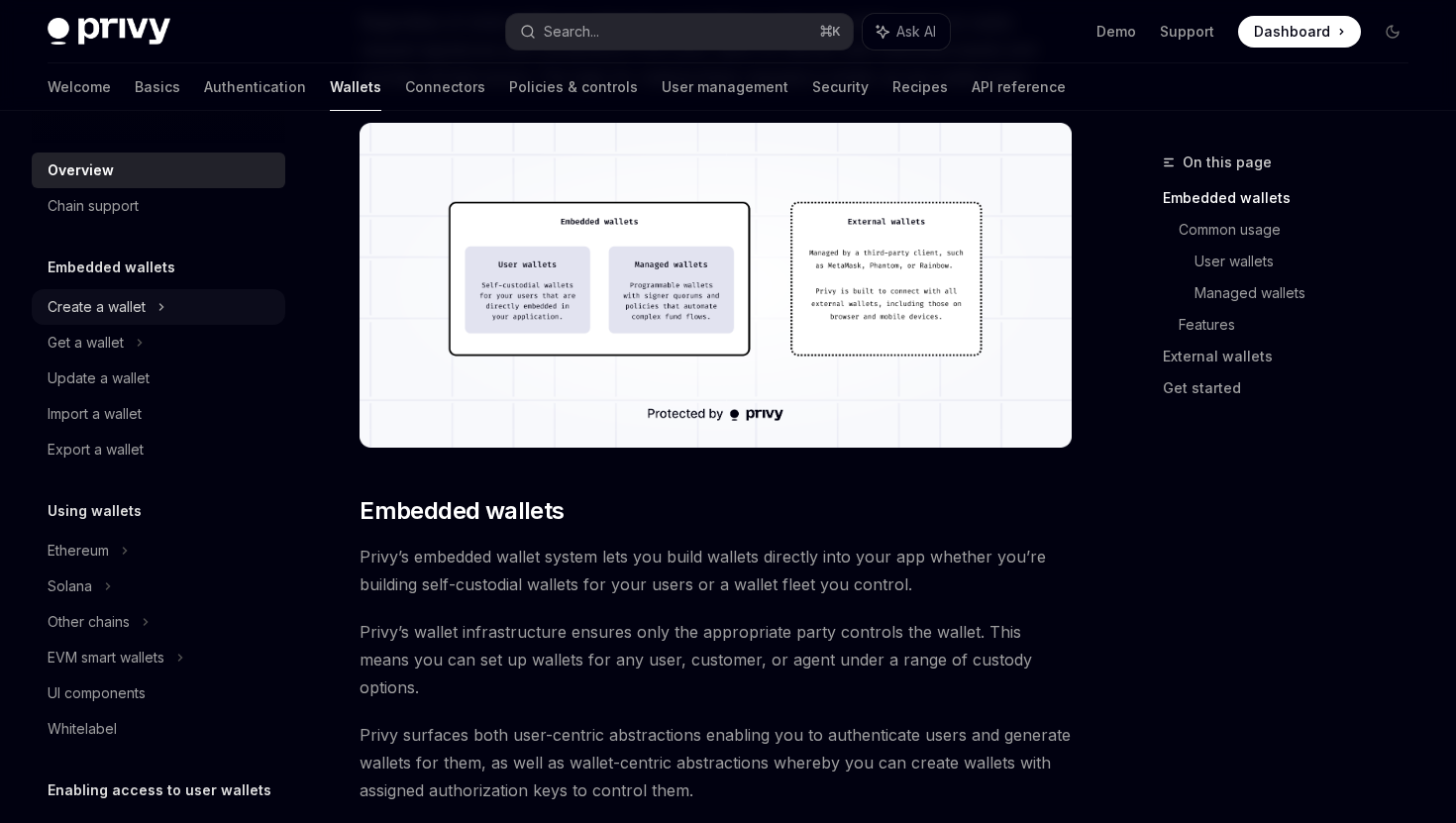 click 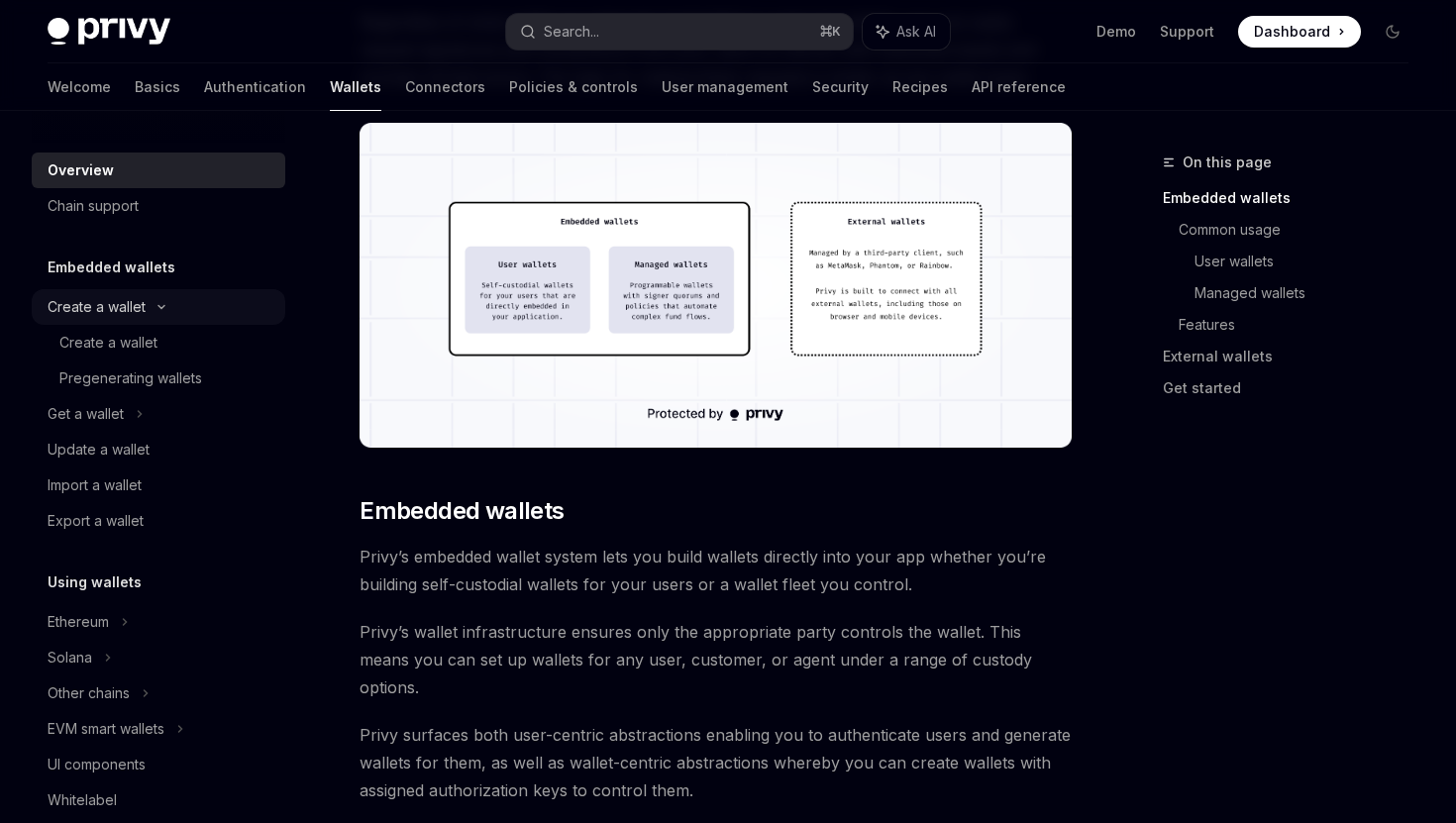 scroll, scrollTop: 0, scrollLeft: 0, axis: both 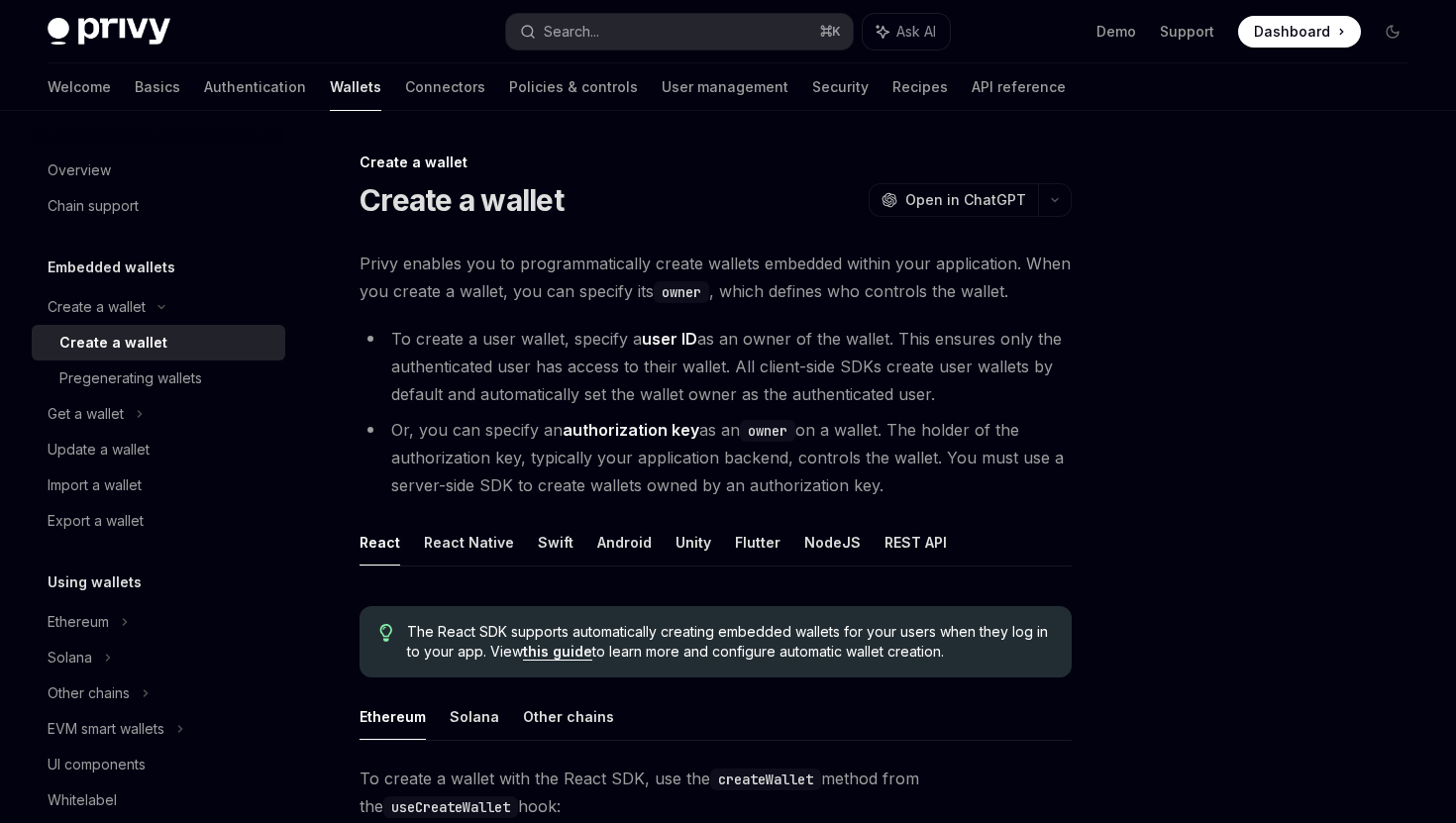 click on "Create a wallet" at bounding box center (113, 343) 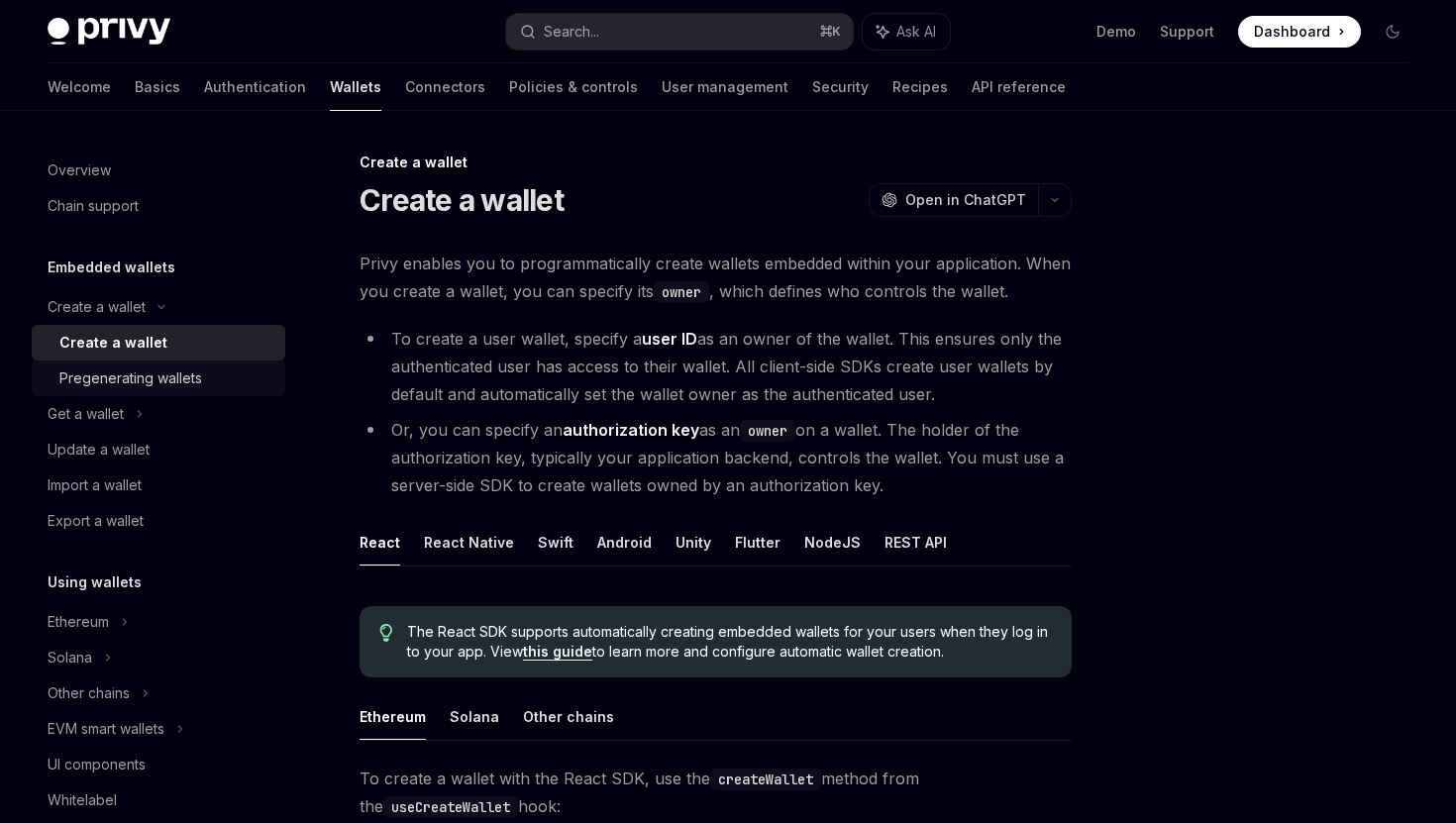 click on "Pregenerating wallets" at bounding box center (131, 378) 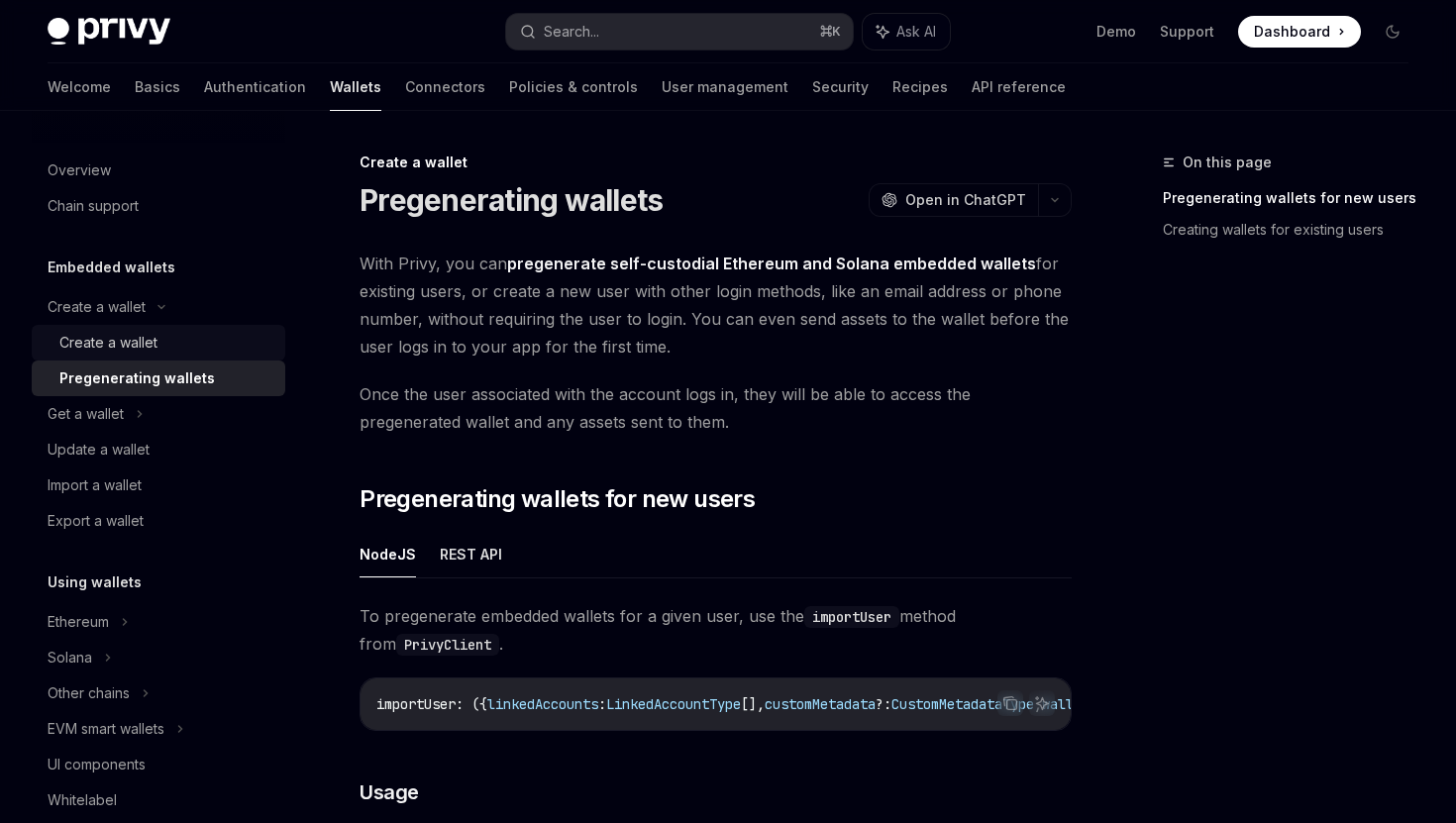 click on "Create a wallet" at bounding box center (158, 343) 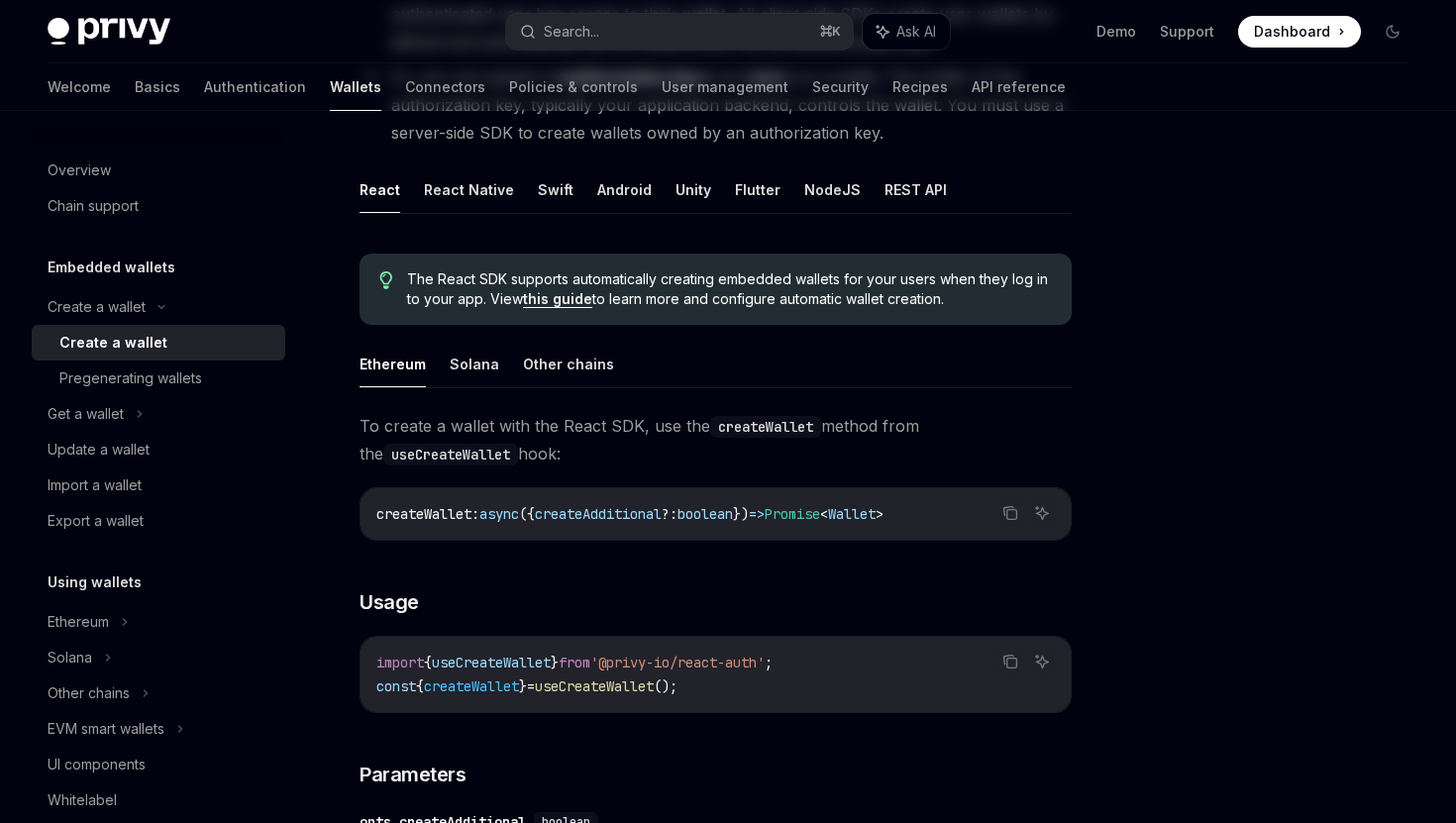scroll, scrollTop: 0, scrollLeft: 0, axis: both 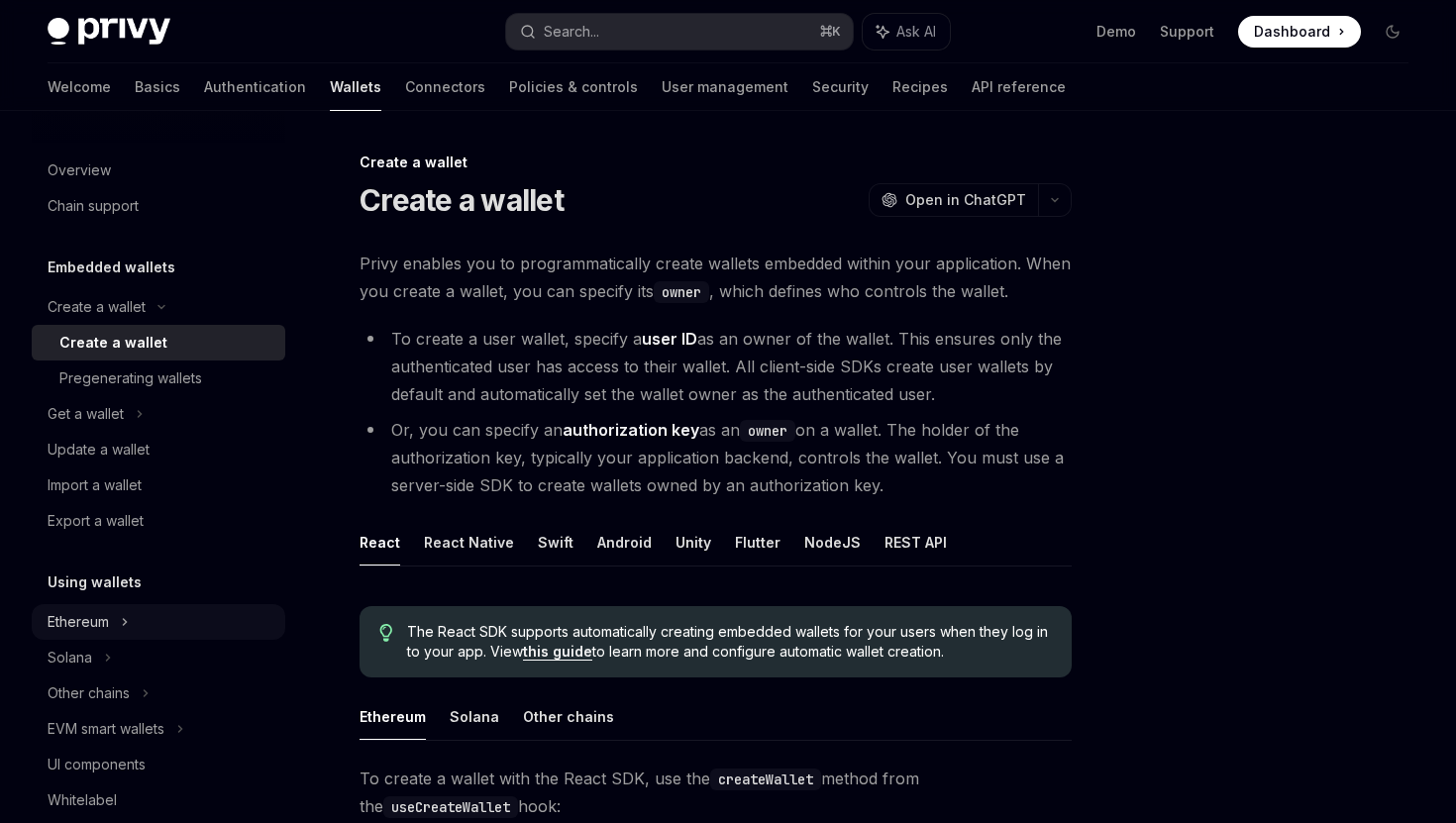 click 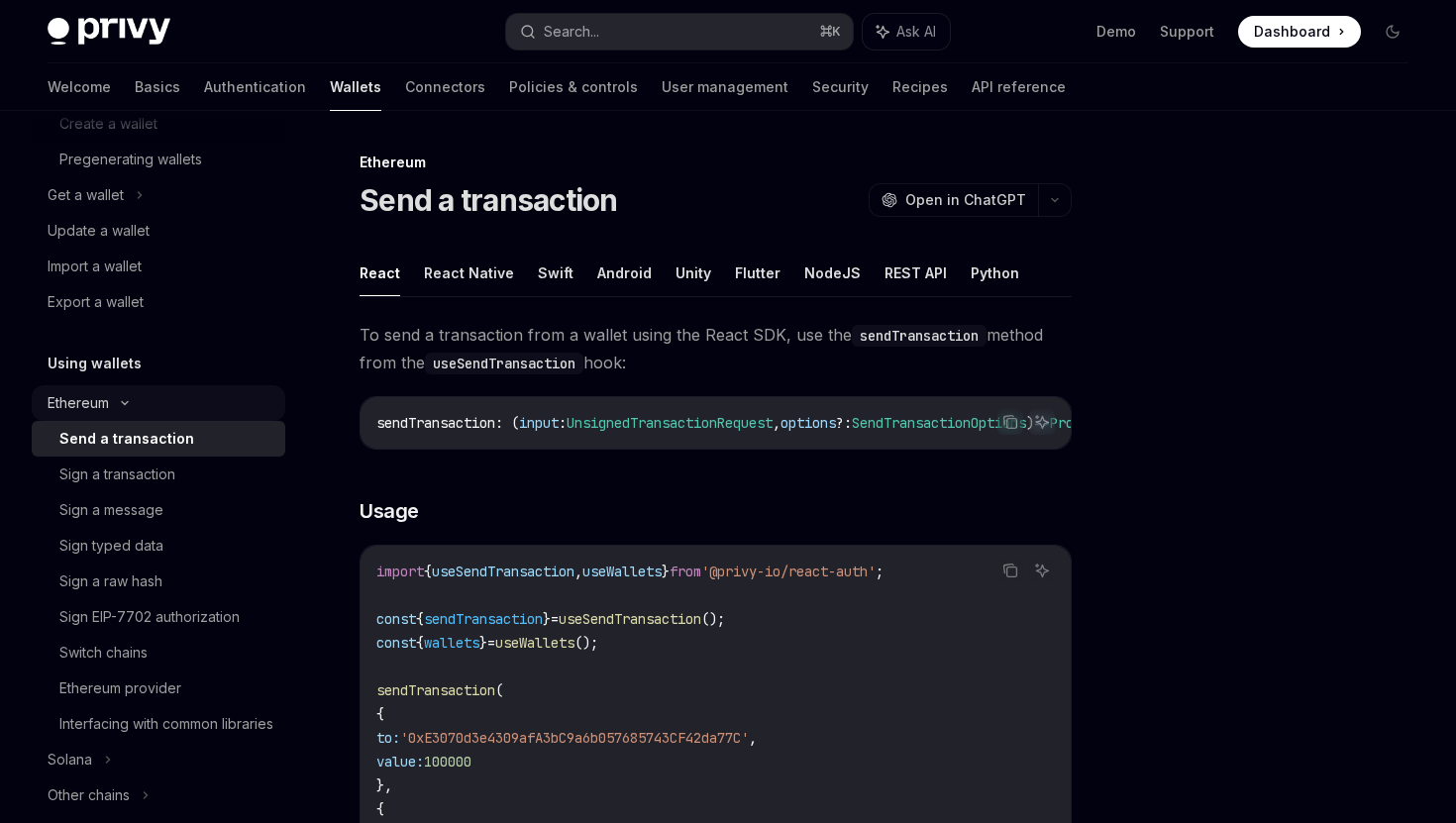 scroll, scrollTop: 287, scrollLeft: 0, axis: vertical 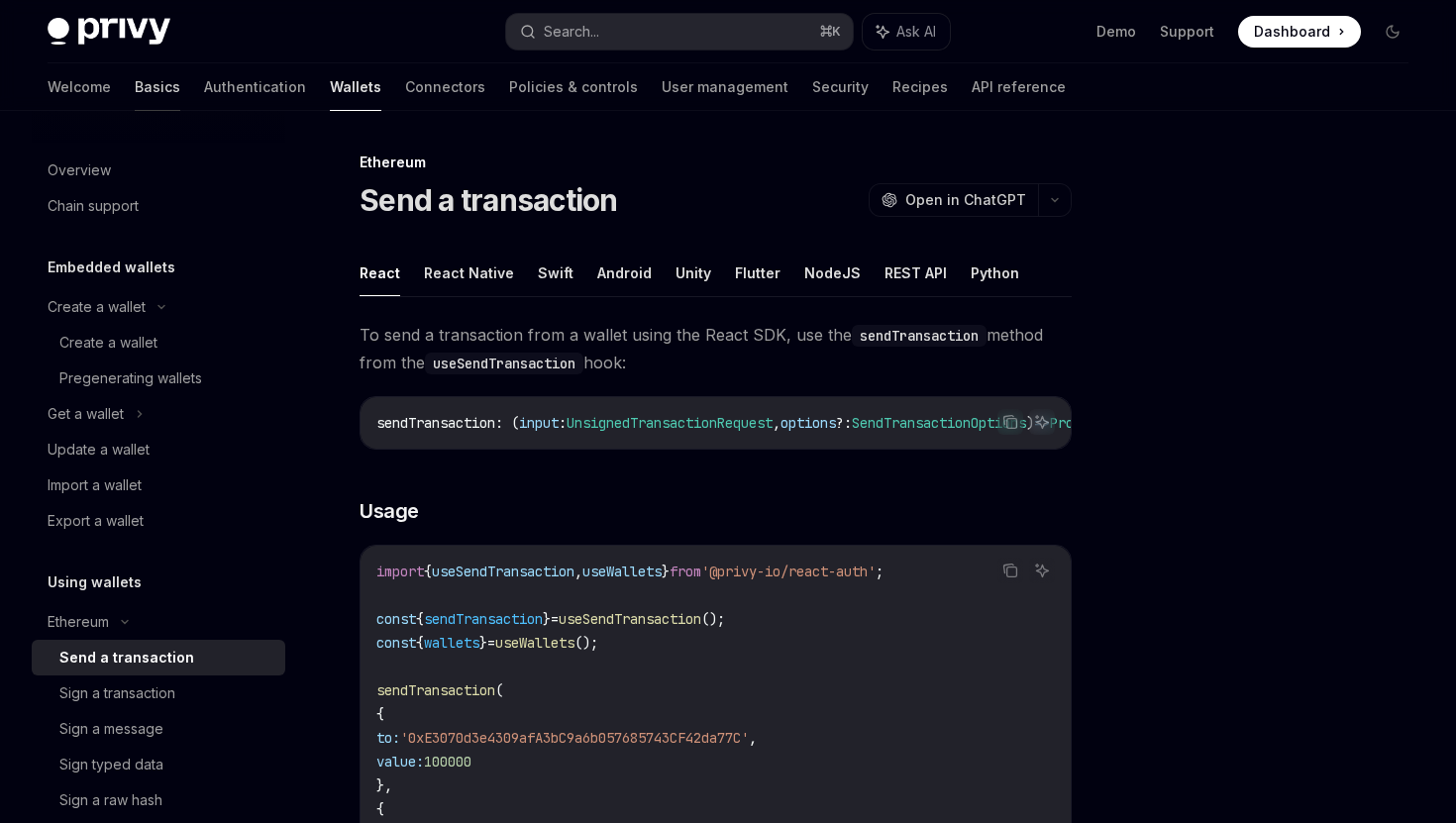 click on "Basics" at bounding box center [157, 87] 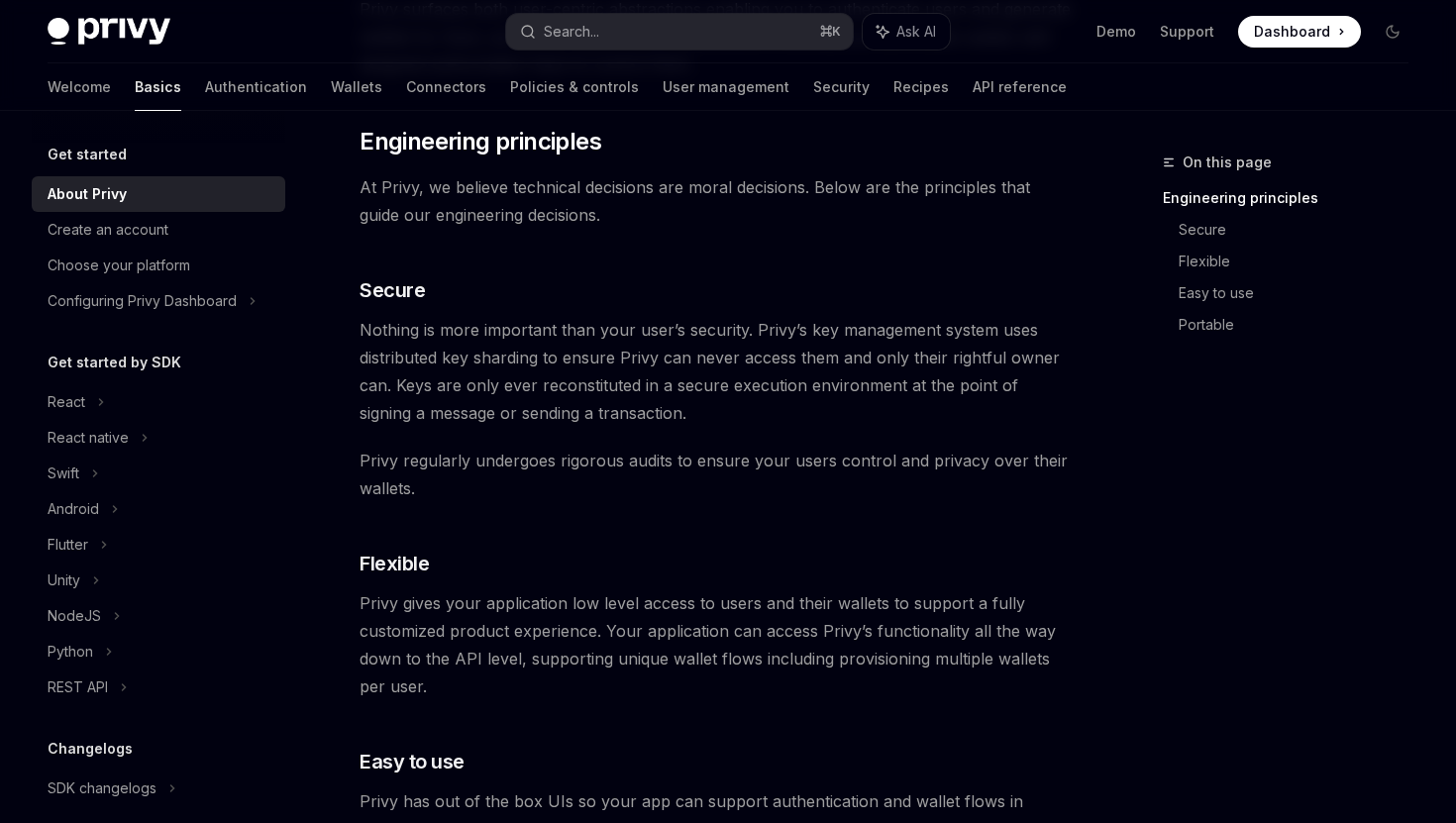 scroll, scrollTop: 641, scrollLeft: 0, axis: vertical 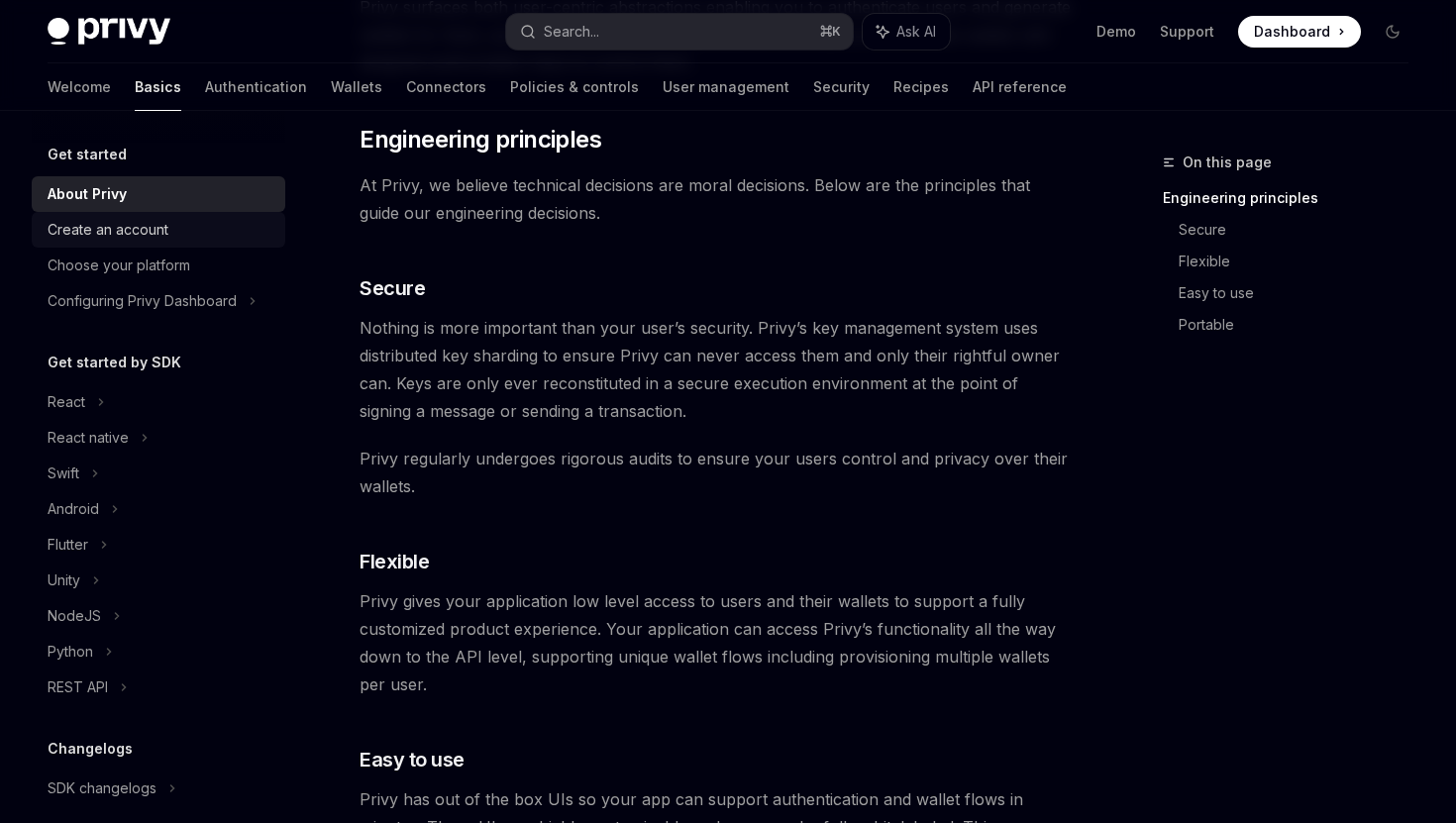 click on "Create an account" at bounding box center [108, 230] 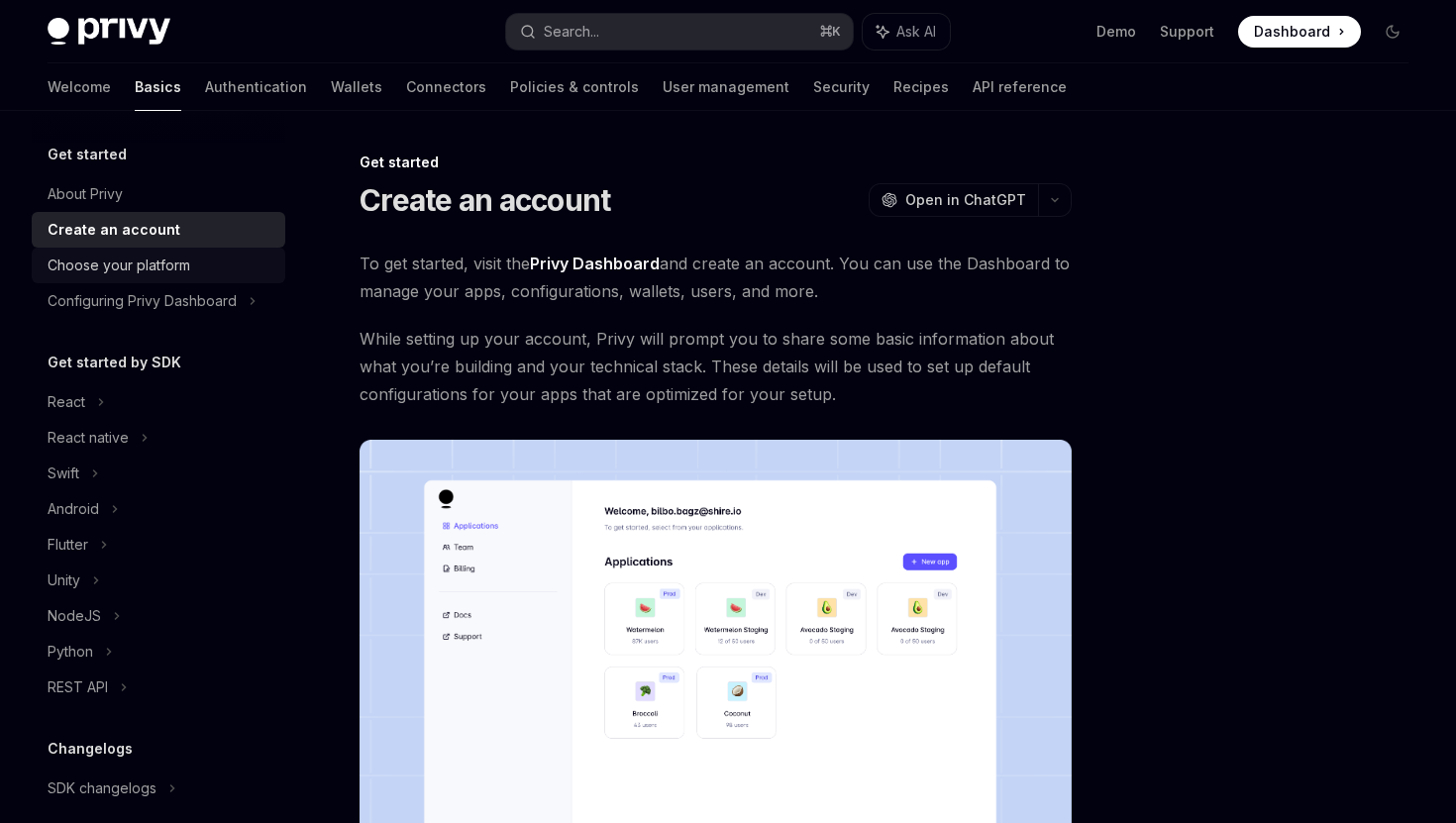 click on "Choose your platform" at bounding box center (119, 265) 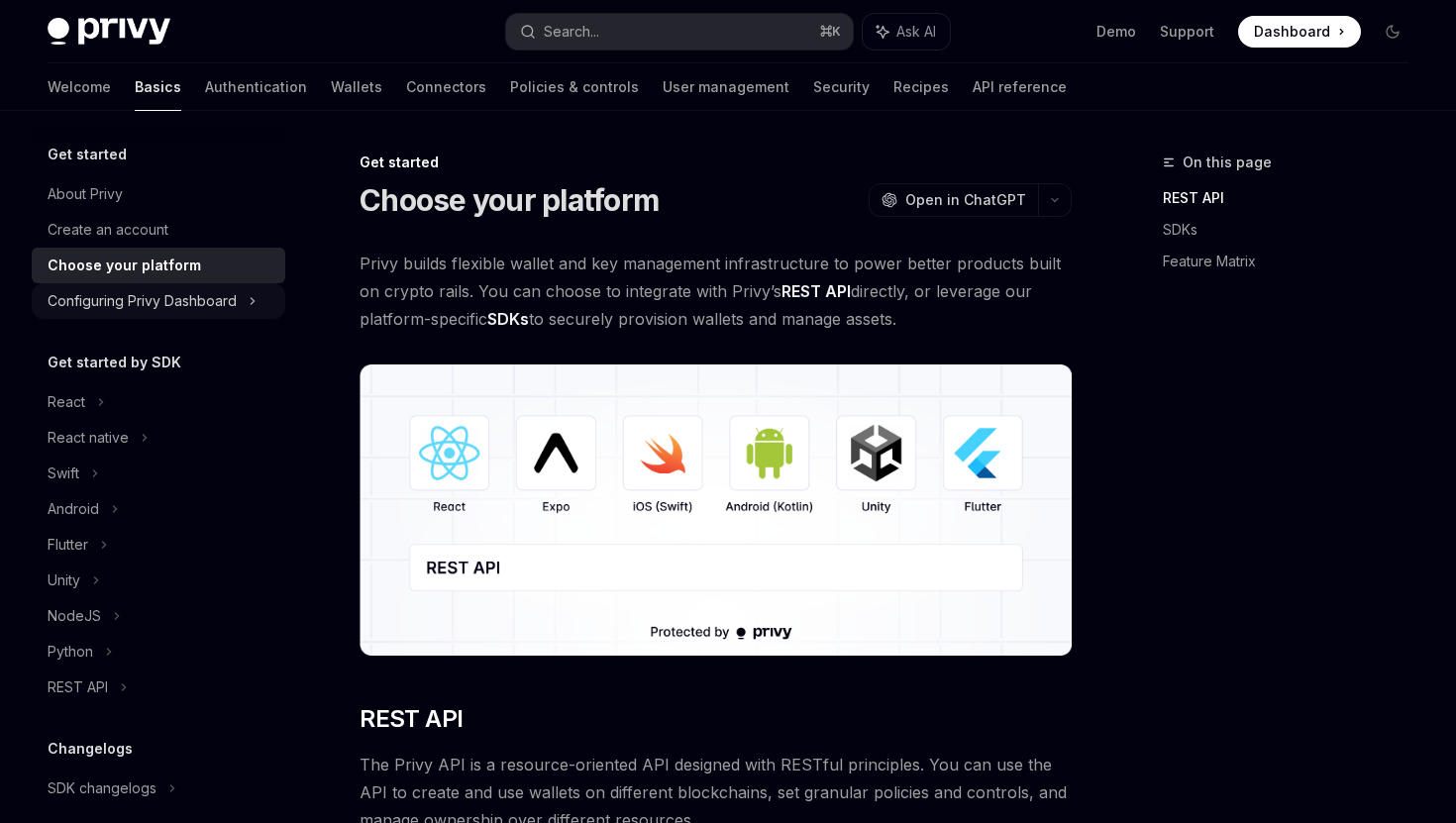 click on "Configuring Privy Dashboard" at bounding box center (142, 301) 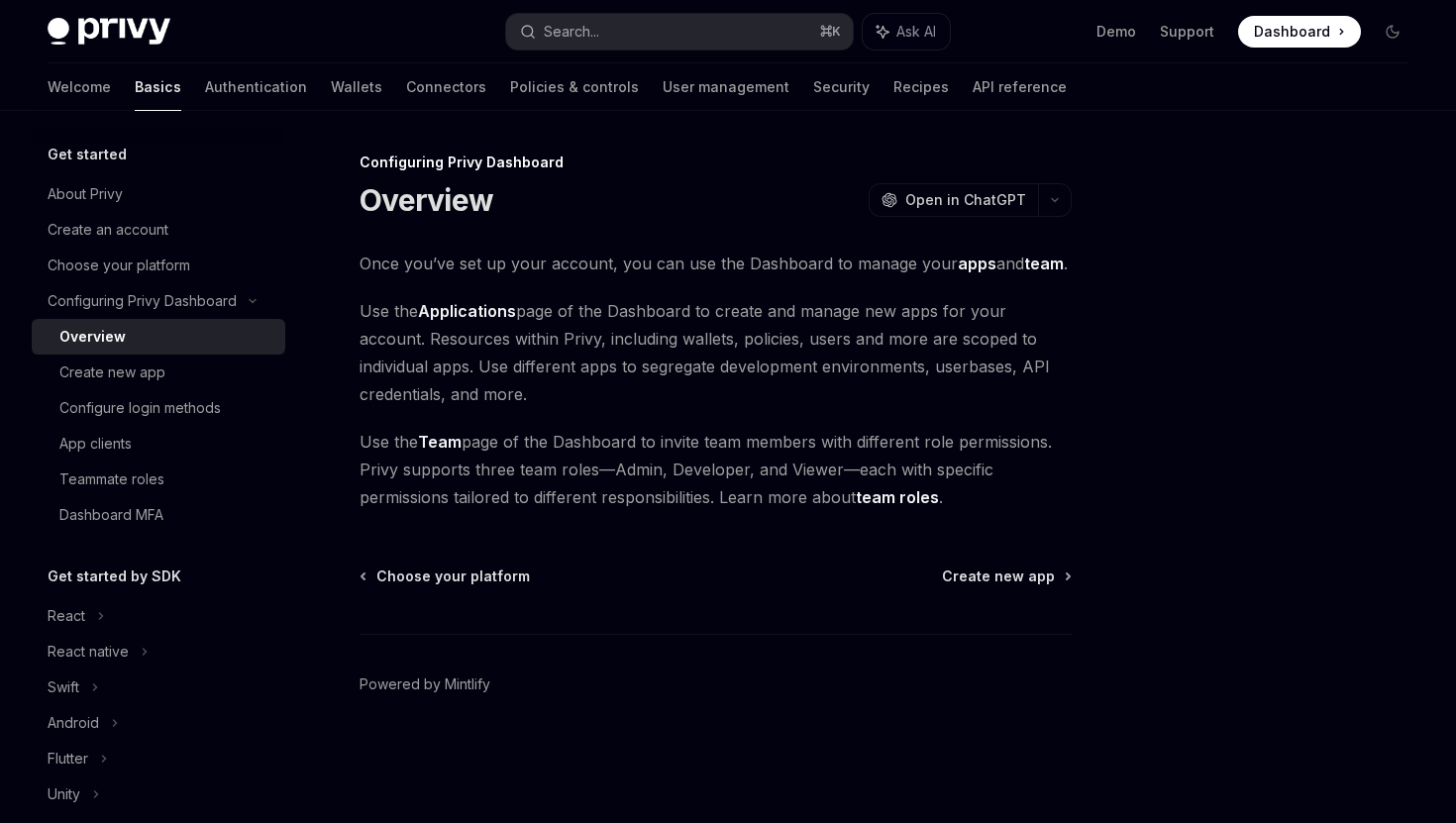 click on "Dashboard" at bounding box center [1292, 32] 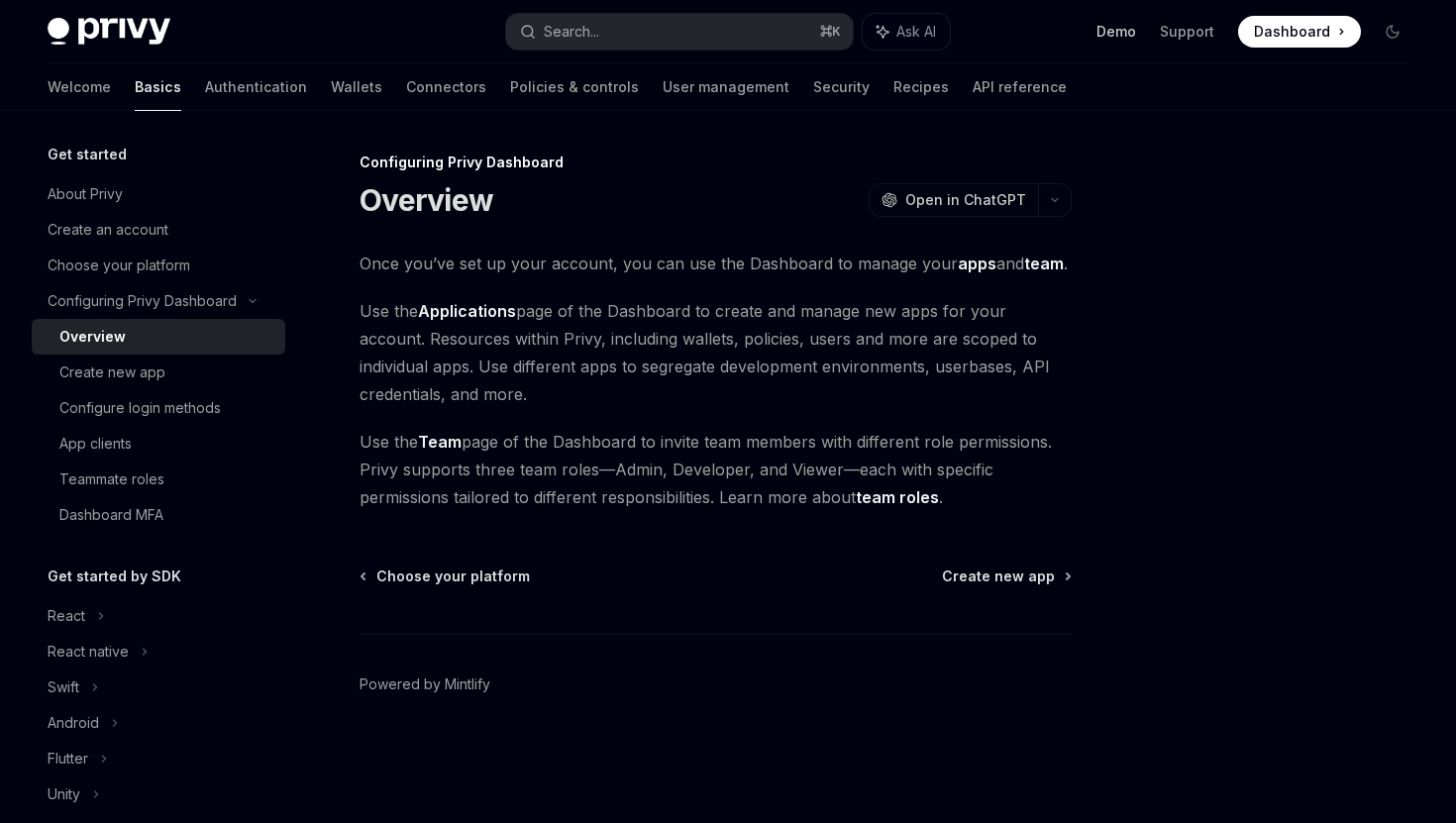click on "Demo" at bounding box center [1116, 32] 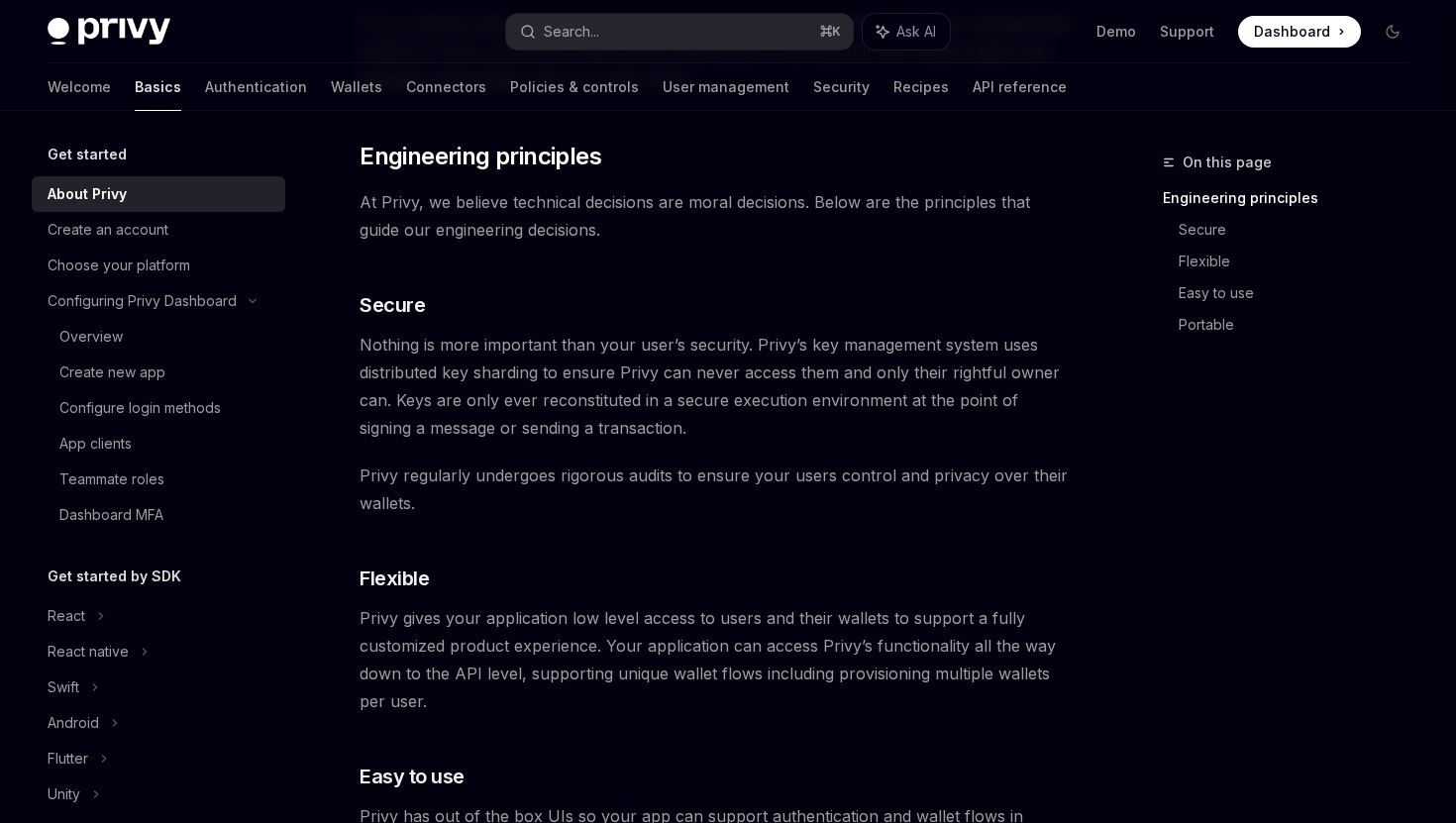 scroll, scrollTop: 641, scrollLeft: 0, axis: vertical 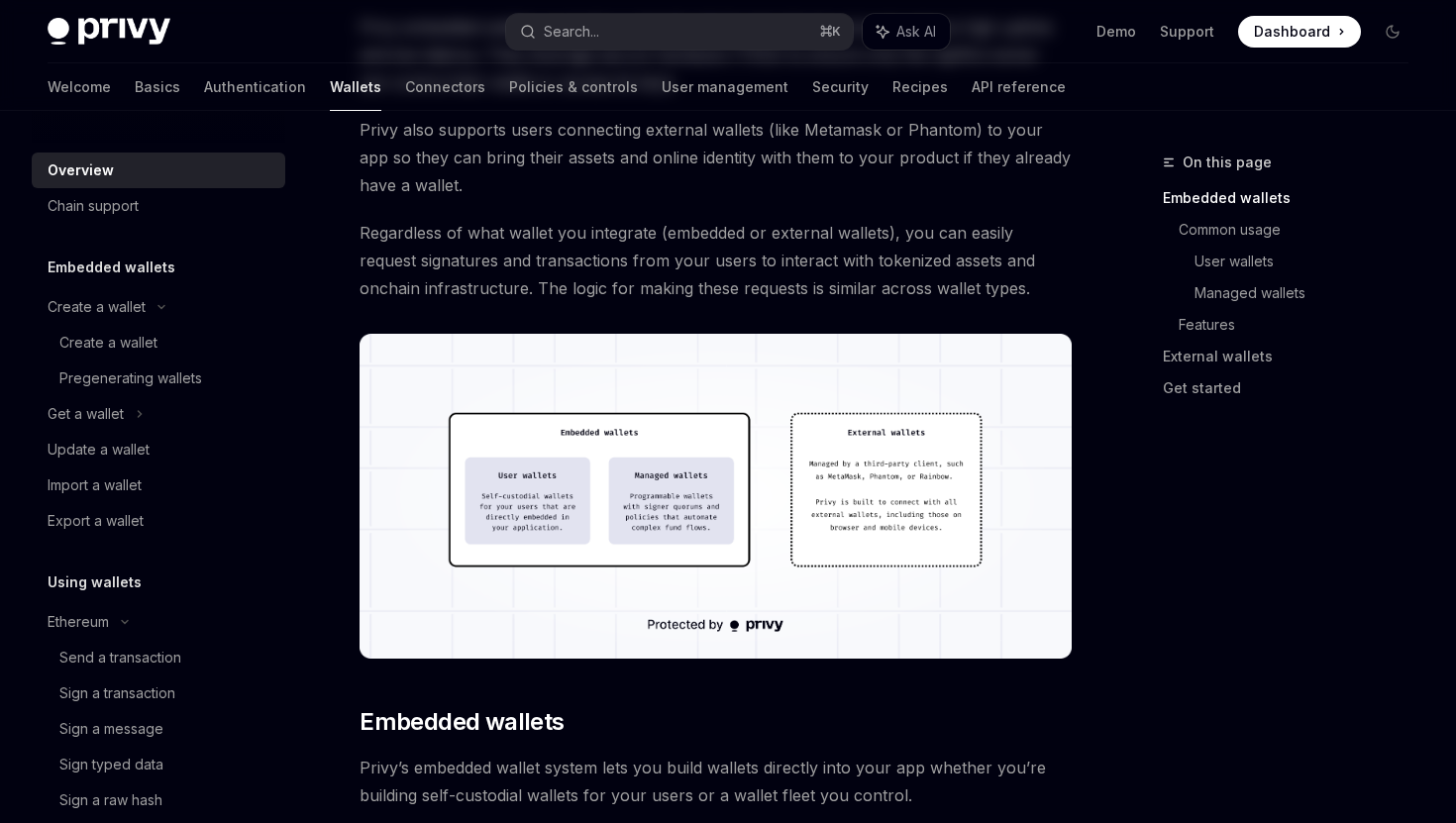 type on "*" 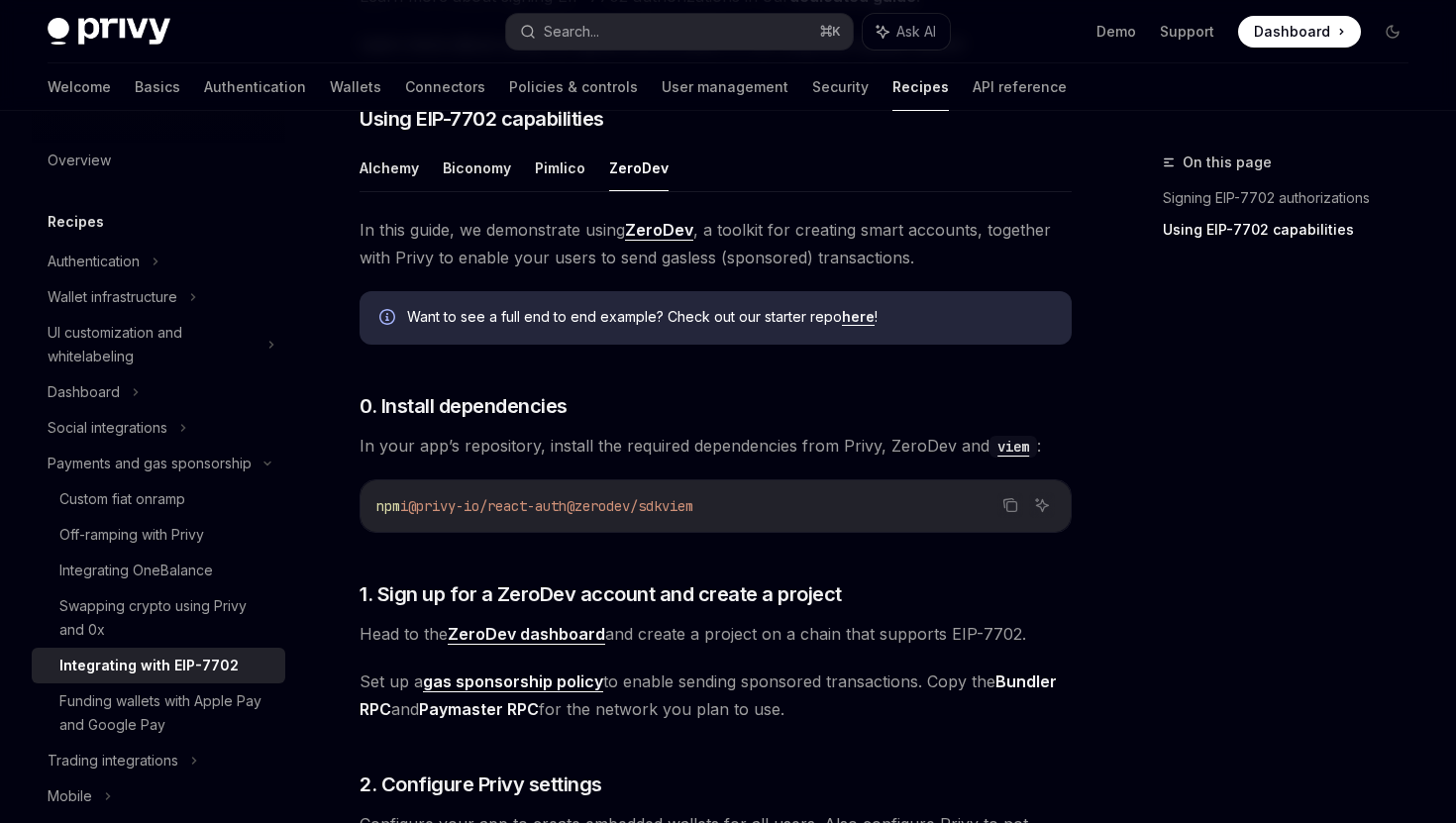 scroll, scrollTop: 685, scrollLeft: 0, axis: vertical 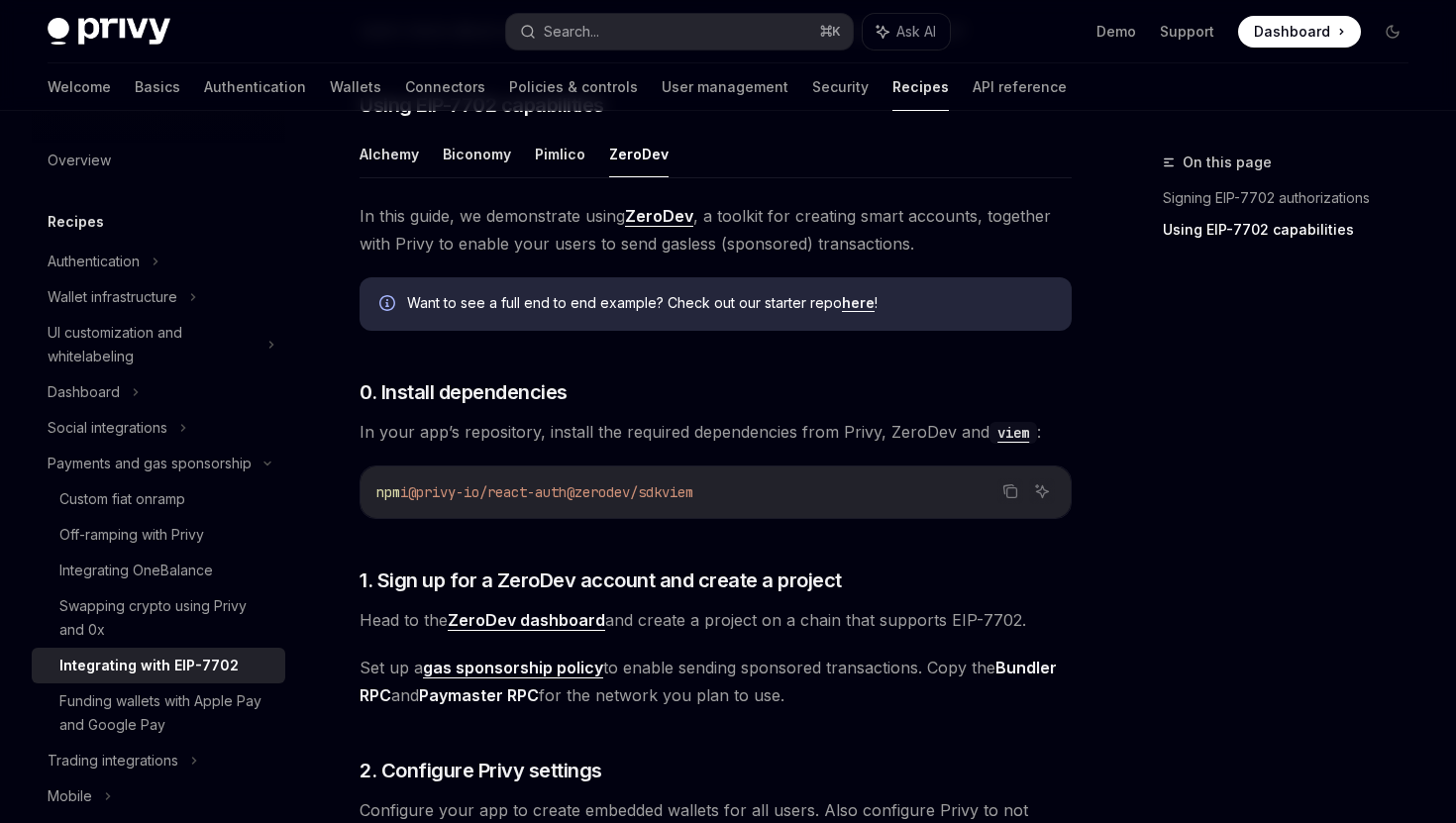 drag, startPoint x: 590, startPoint y: 494, endPoint x: 359, endPoint y: 494, distance: 231 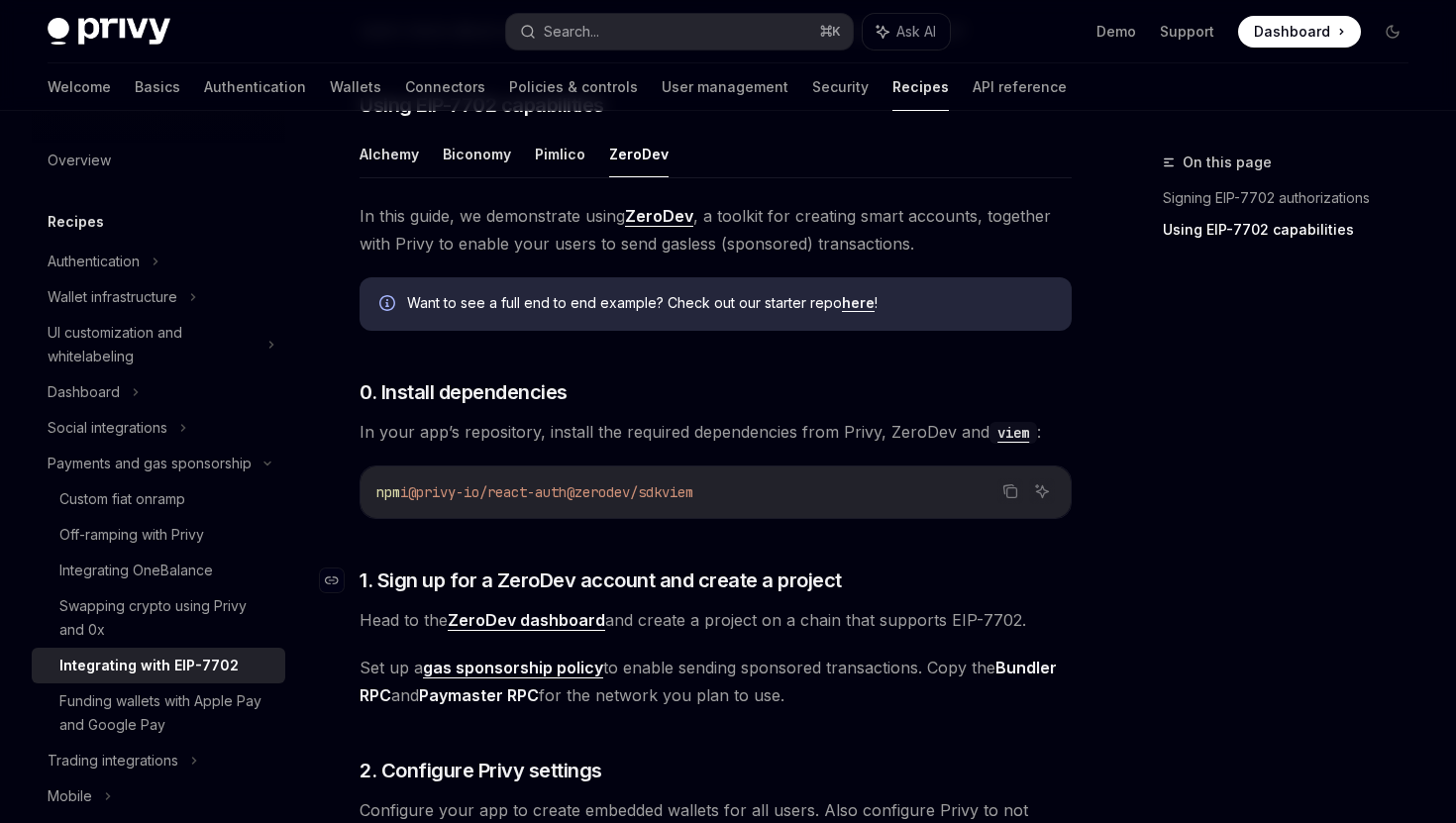 copy on "npm  i  @privy-io/react-auth" 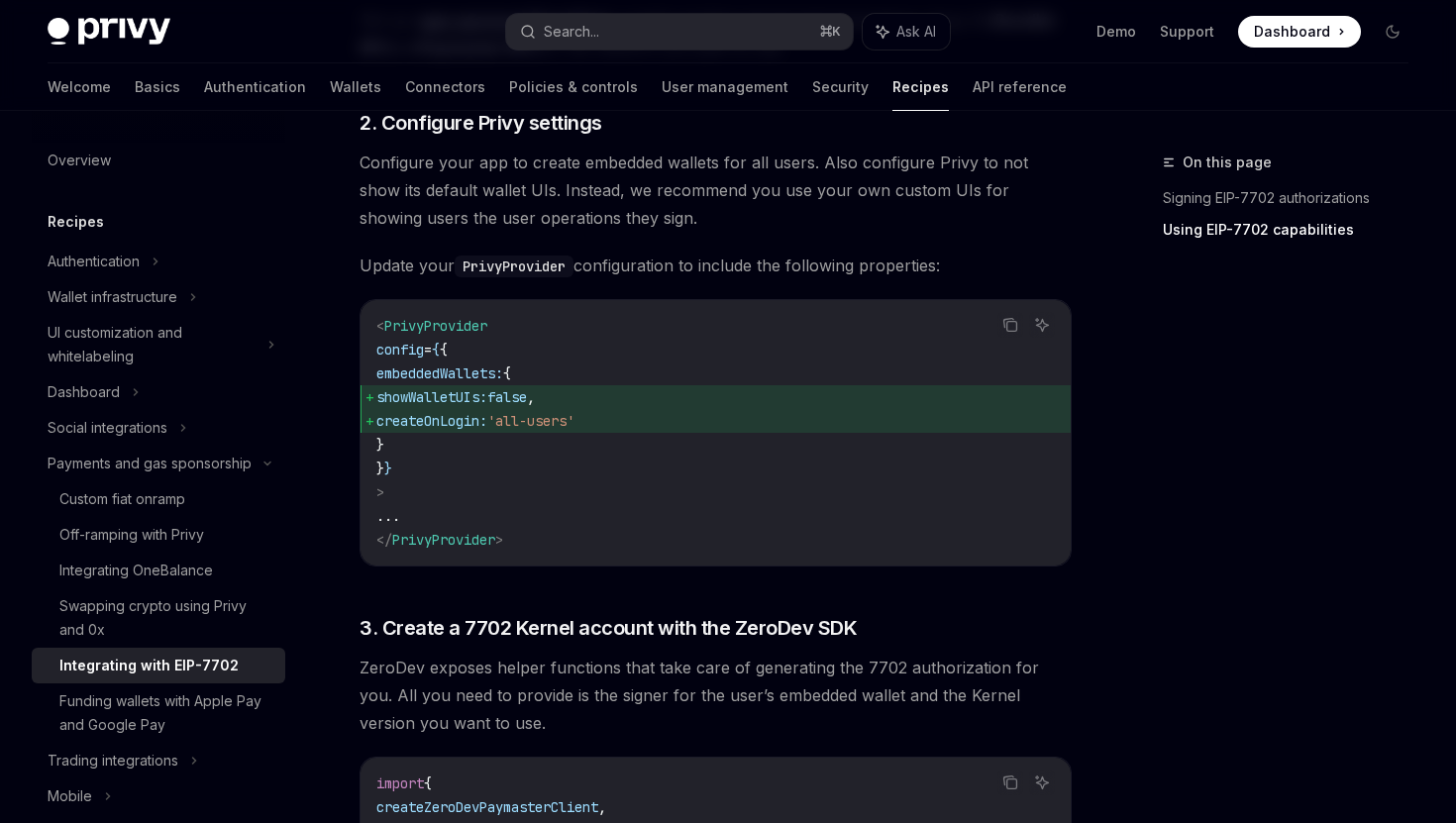 scroll, scrollTop: 1329, scrollLeft: 0, axis: vertical 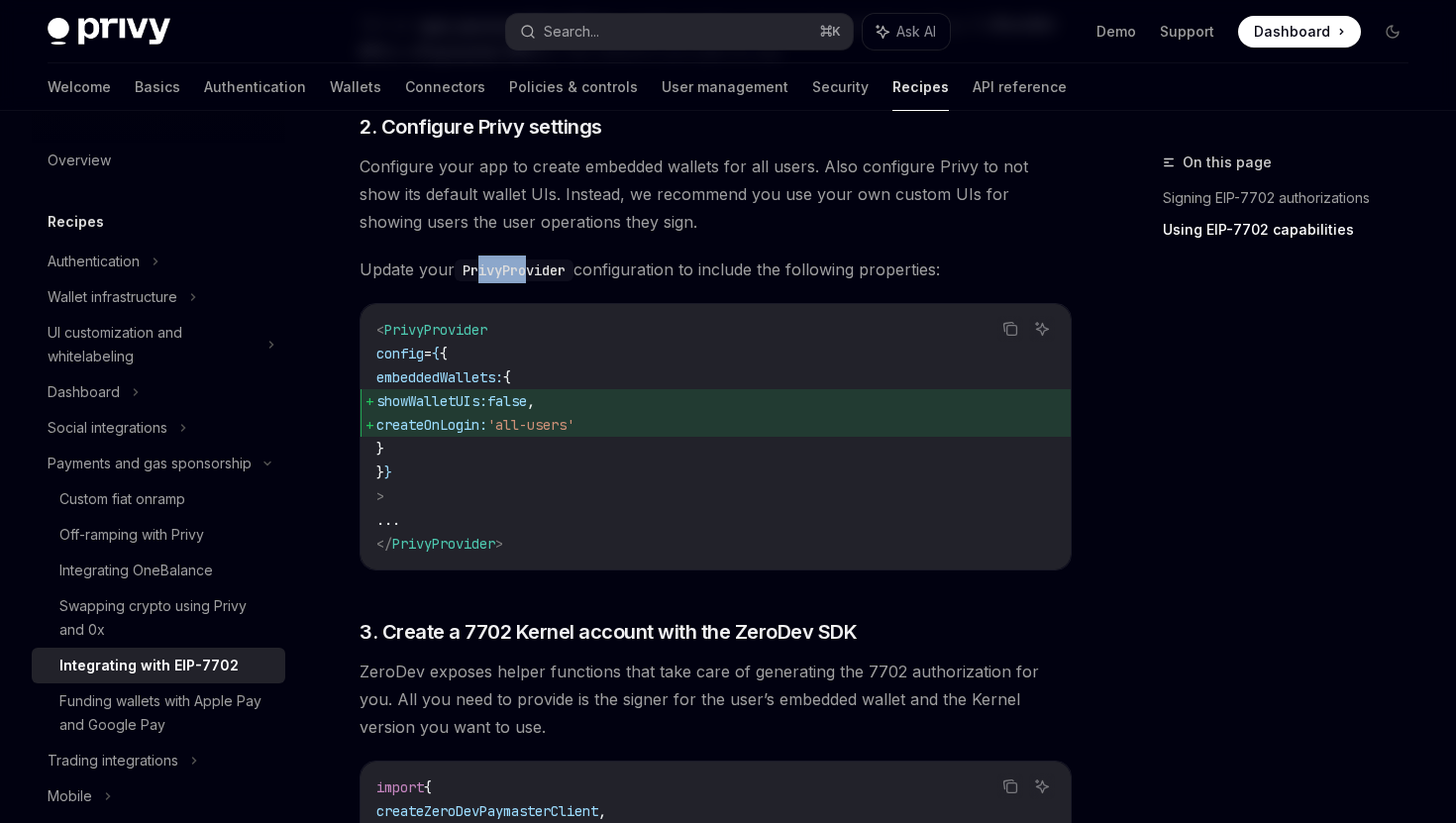 drag, startPoint x: 478, startPoint y: 273, endPoint x: 531, endPoint y: 273, distance: 53 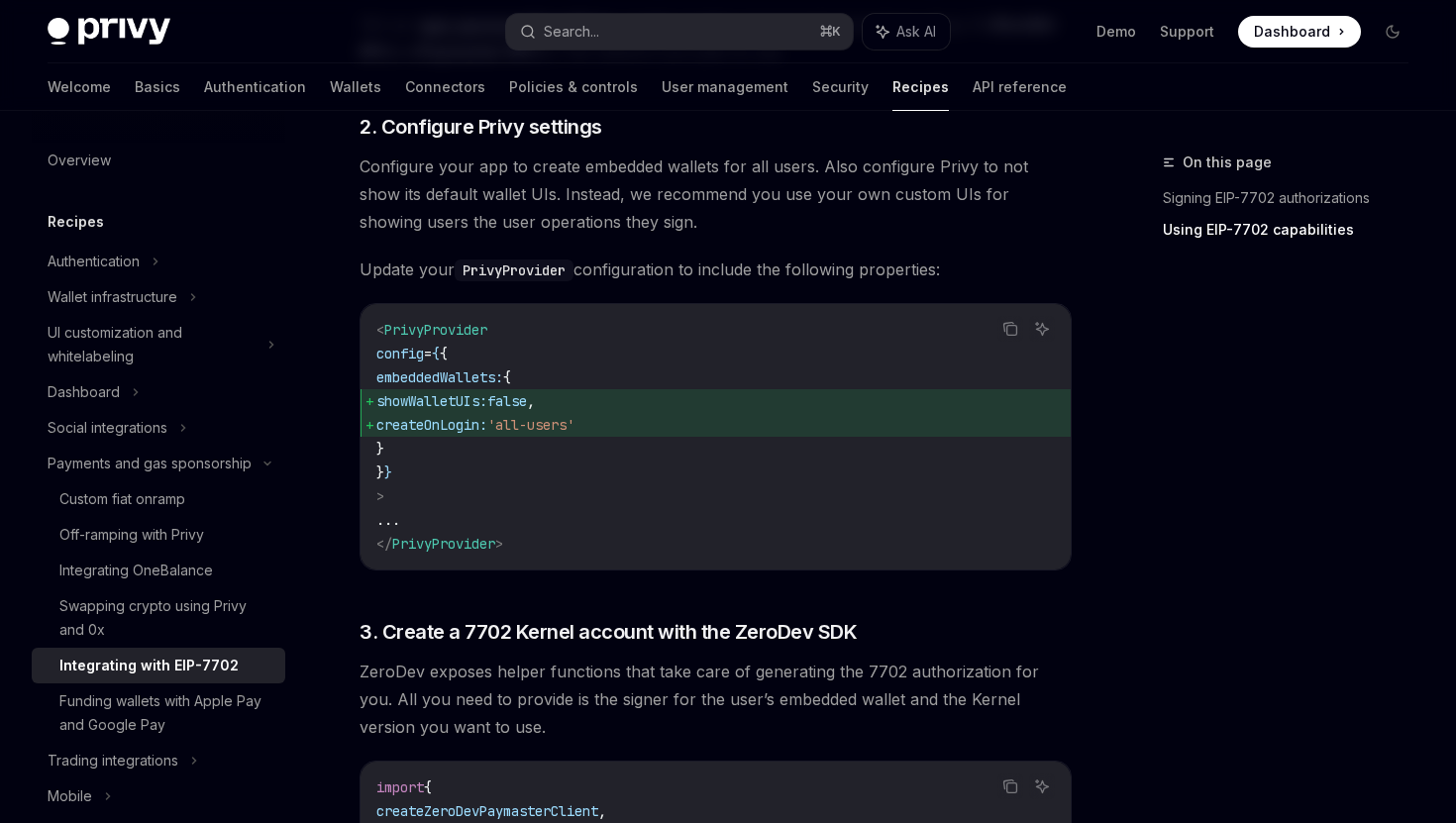 click on "'all-users'" at bounding box center [531, 425] 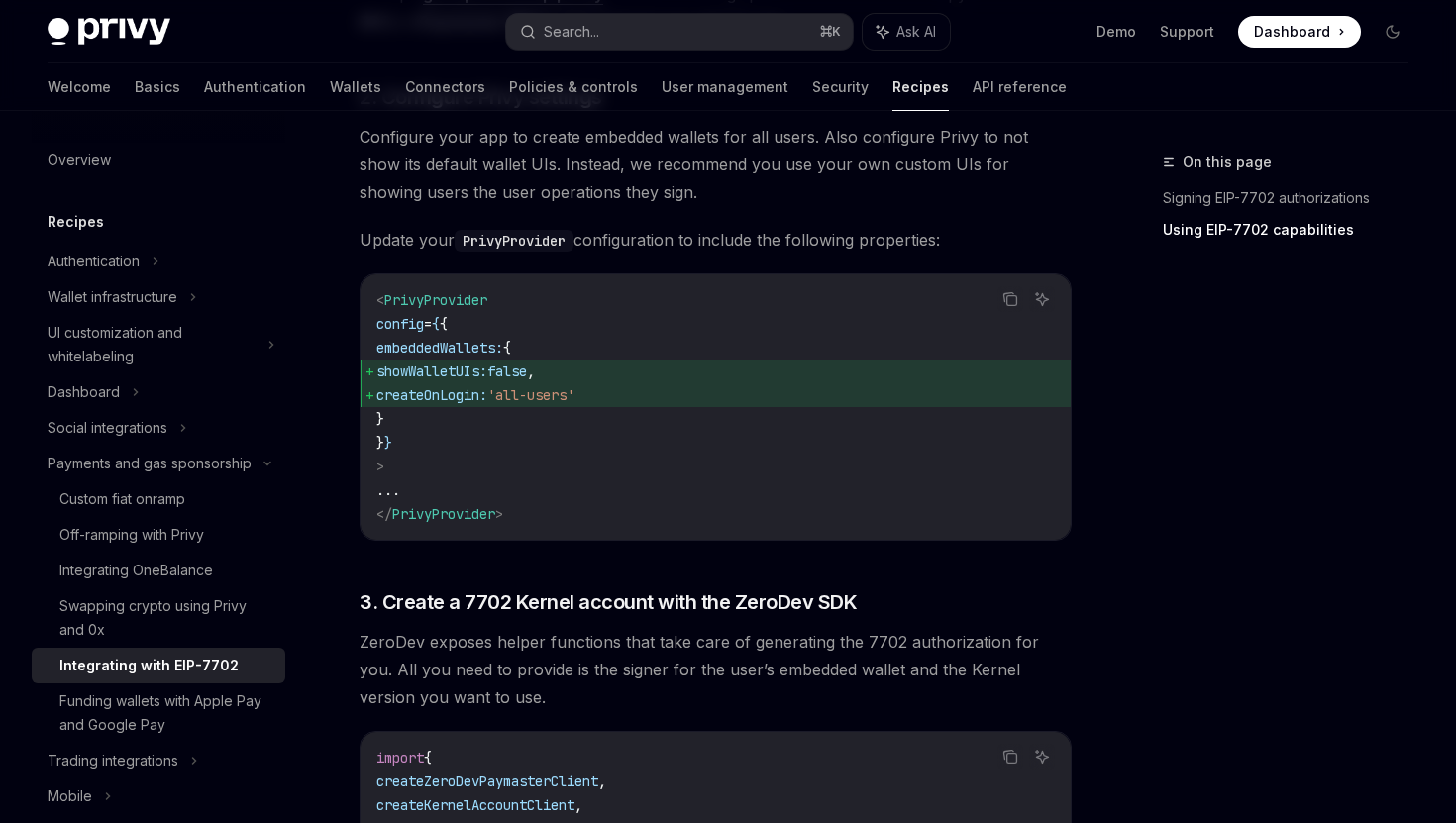 scroll, scrollTop: 1334, scrollLeft: 0, axis: vertical 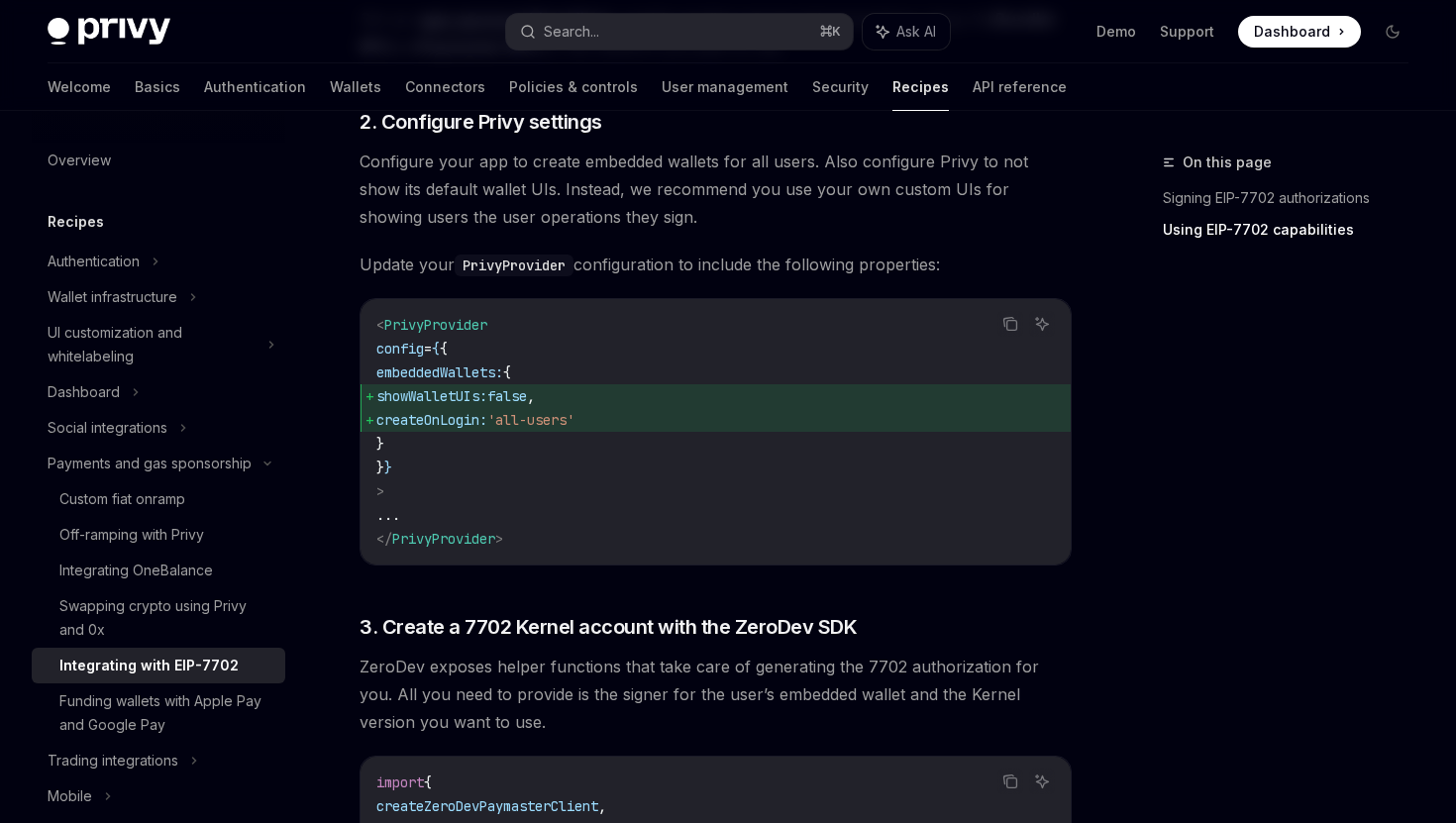 click on "createOnLogin:" at bounding box center (432, 420) 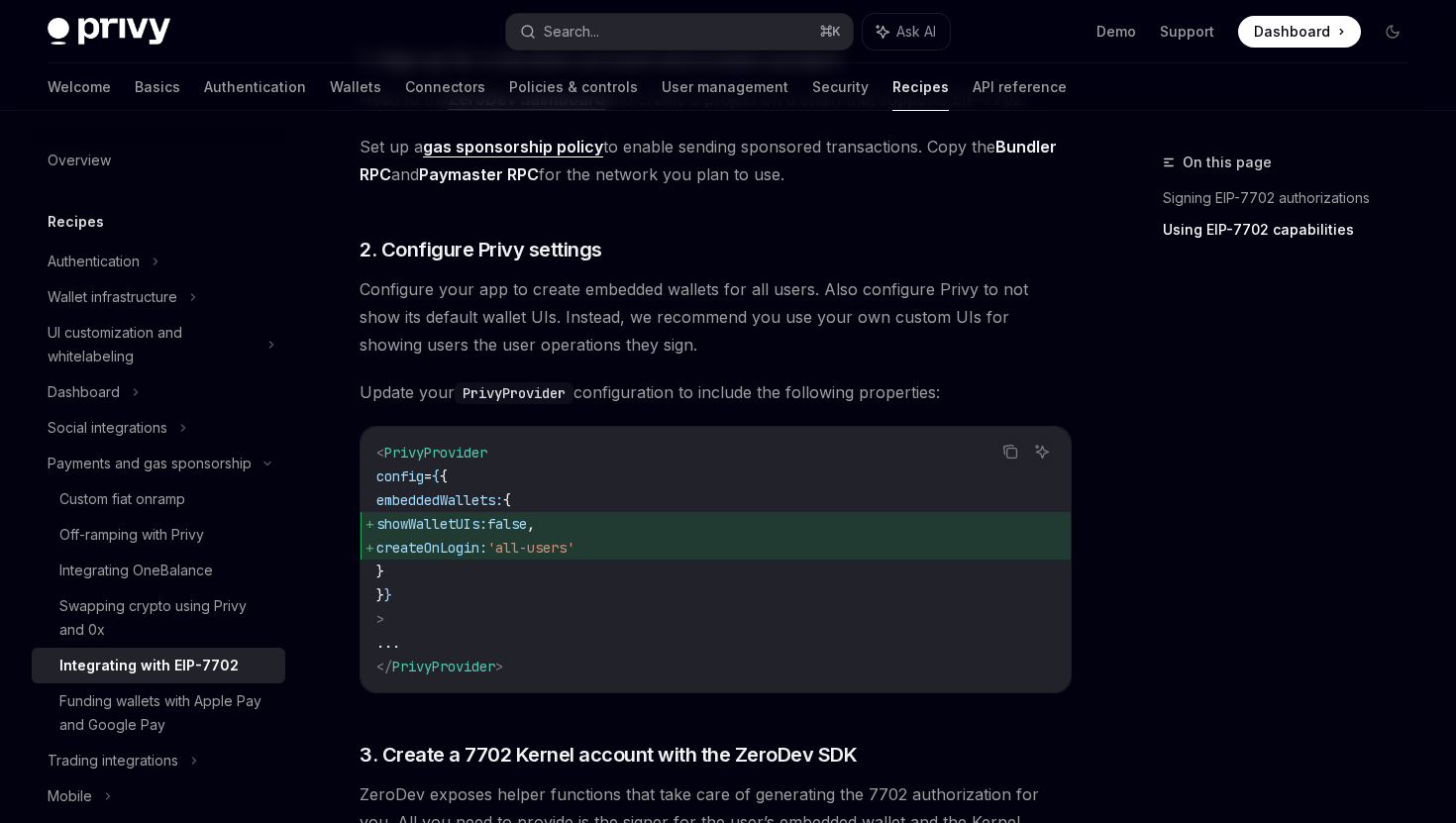 scroll, scrollTop: 1215, scrollLeft: 0, axis: vertical 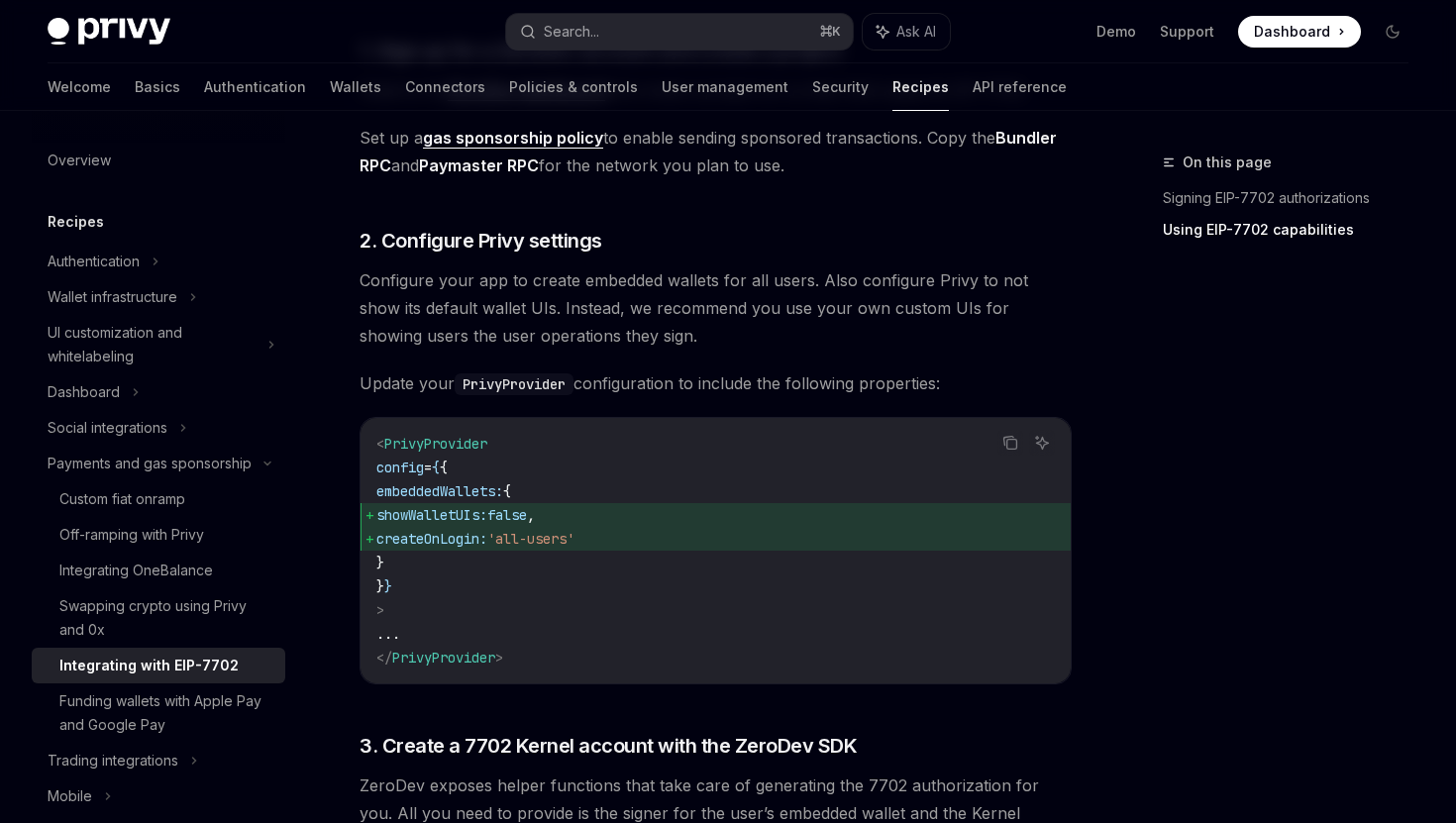 drag, startPoint x: 428, startPoint y: 516, endPoint x: 664, endPoint y: 536, distance: 236.84594 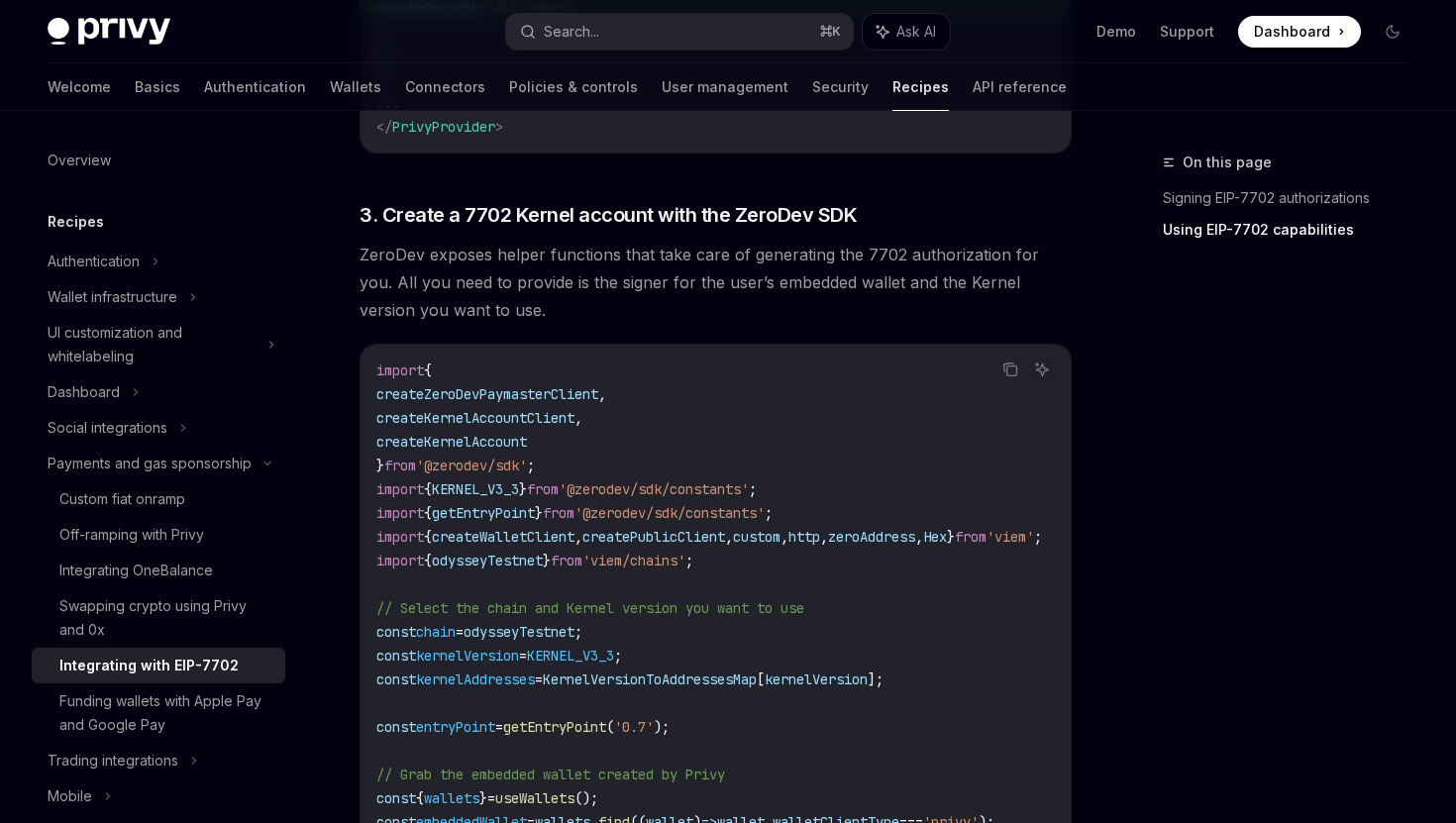 scroll, scrollTop: 1748, scrollLeft: 0, axis: vertical 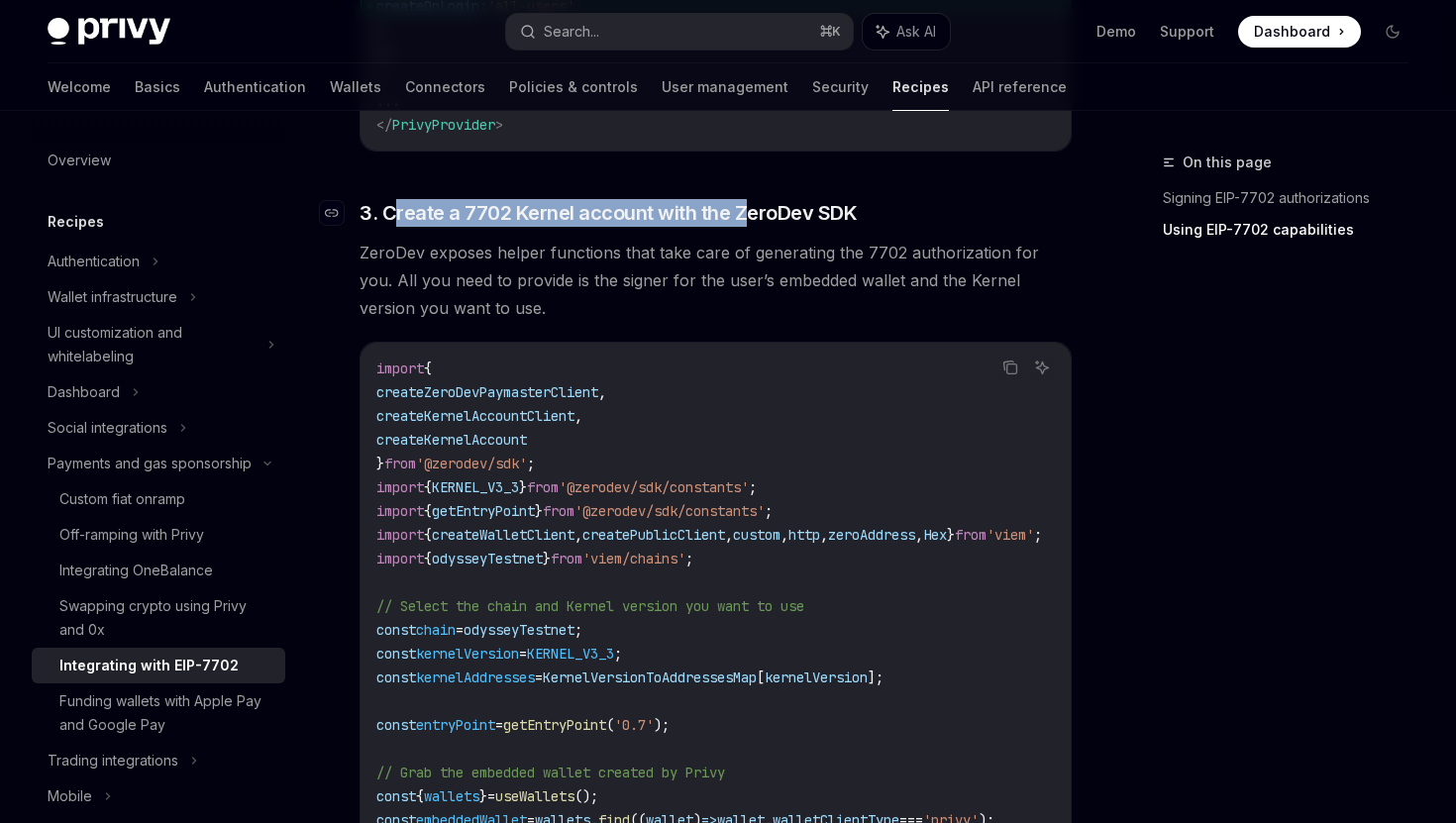 drag, startPoint x: 394, startPoint y: 208, endPoint x: 743, endPoint y: 208, distance: 349 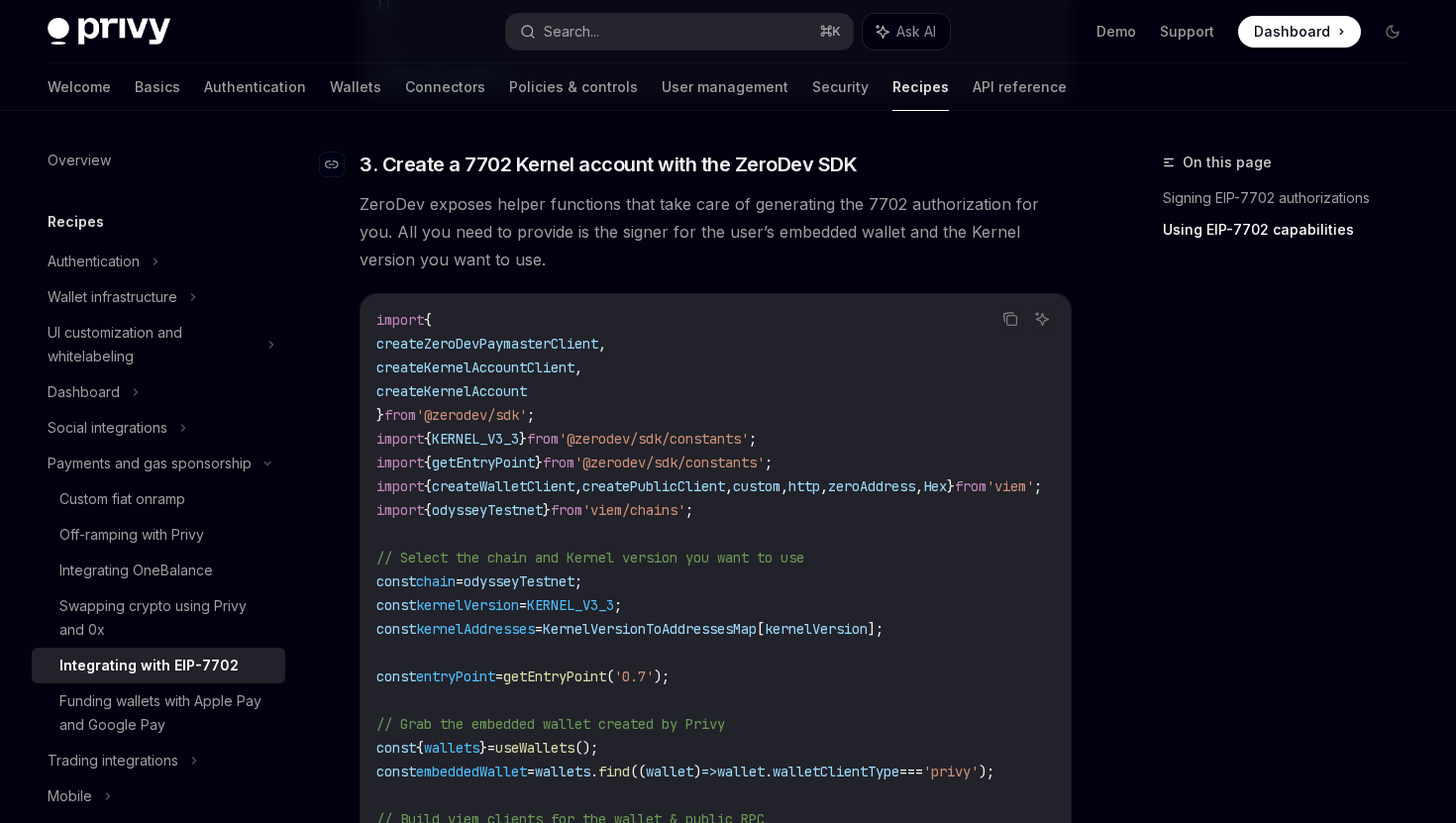 click on "ZeroDev exposes helper functions that take care of generating the 7702 authorization for you. All you need to provide is the signer for the user’s embedded wallet and the Kernel version you want to use." at bounding box center [715, 232] 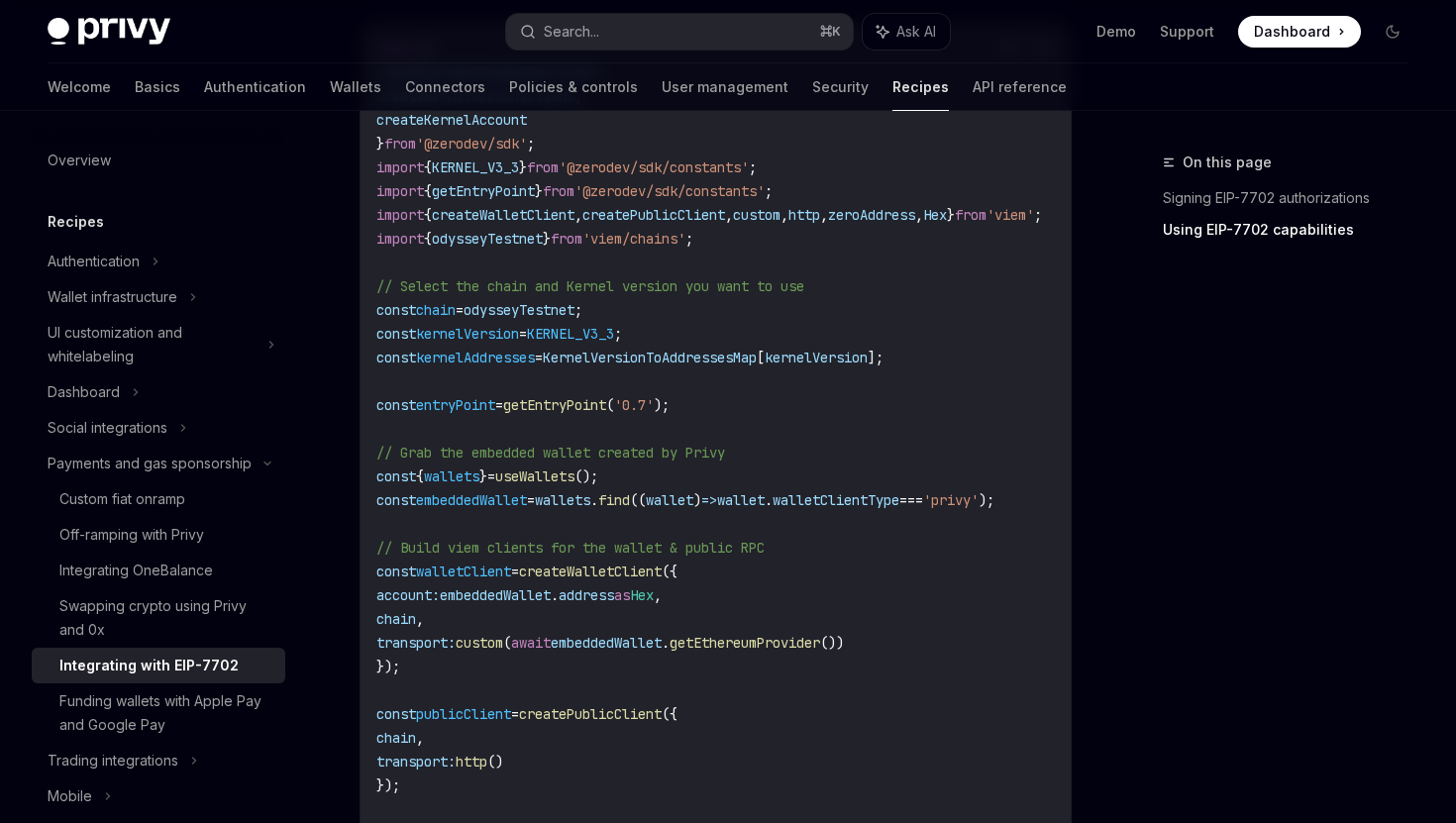 scroll, scrollTop: 2078, scrollLeft: 0, axis: vertical 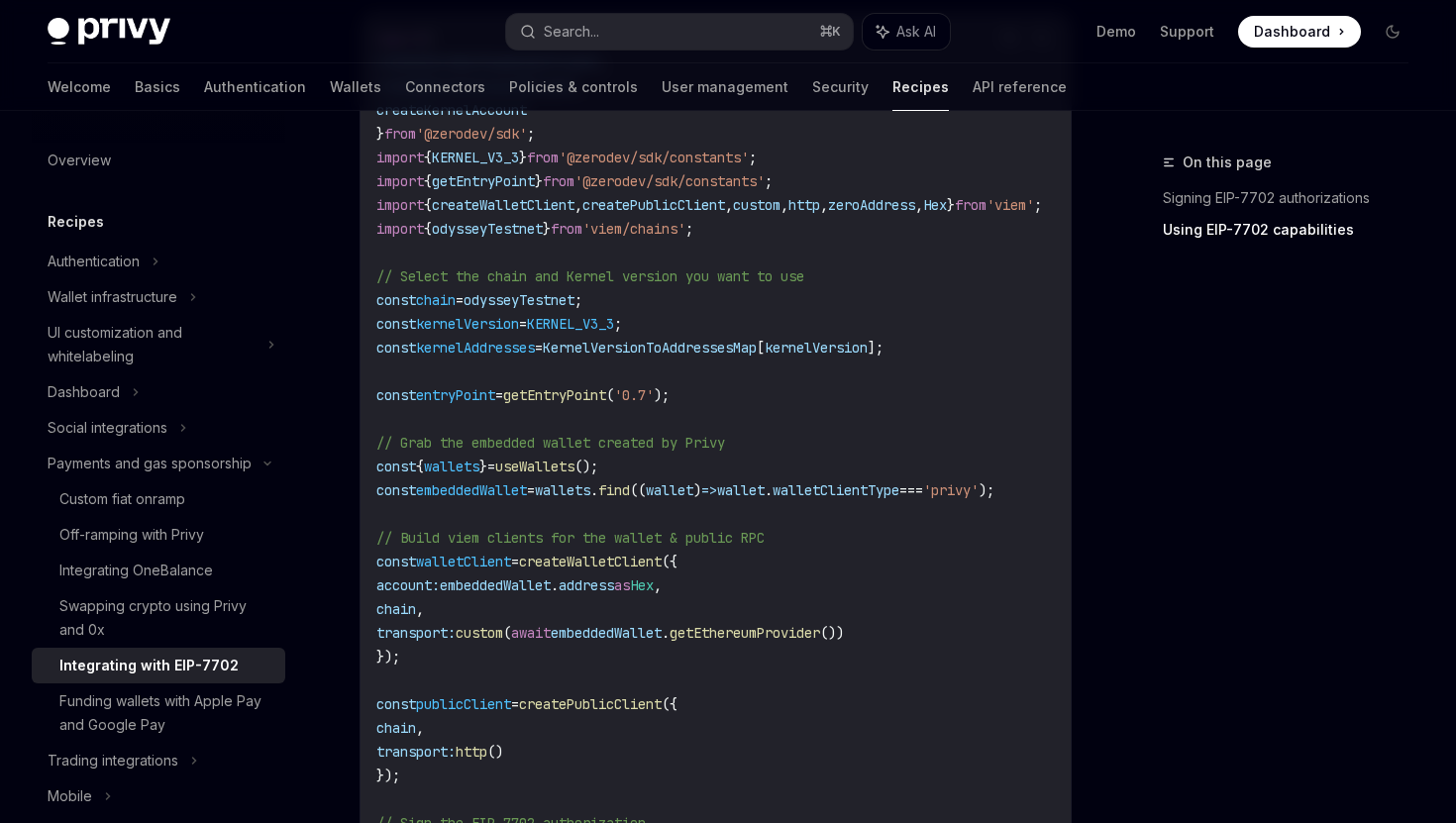 click on "useWallets" at bounding box center [535, 466] 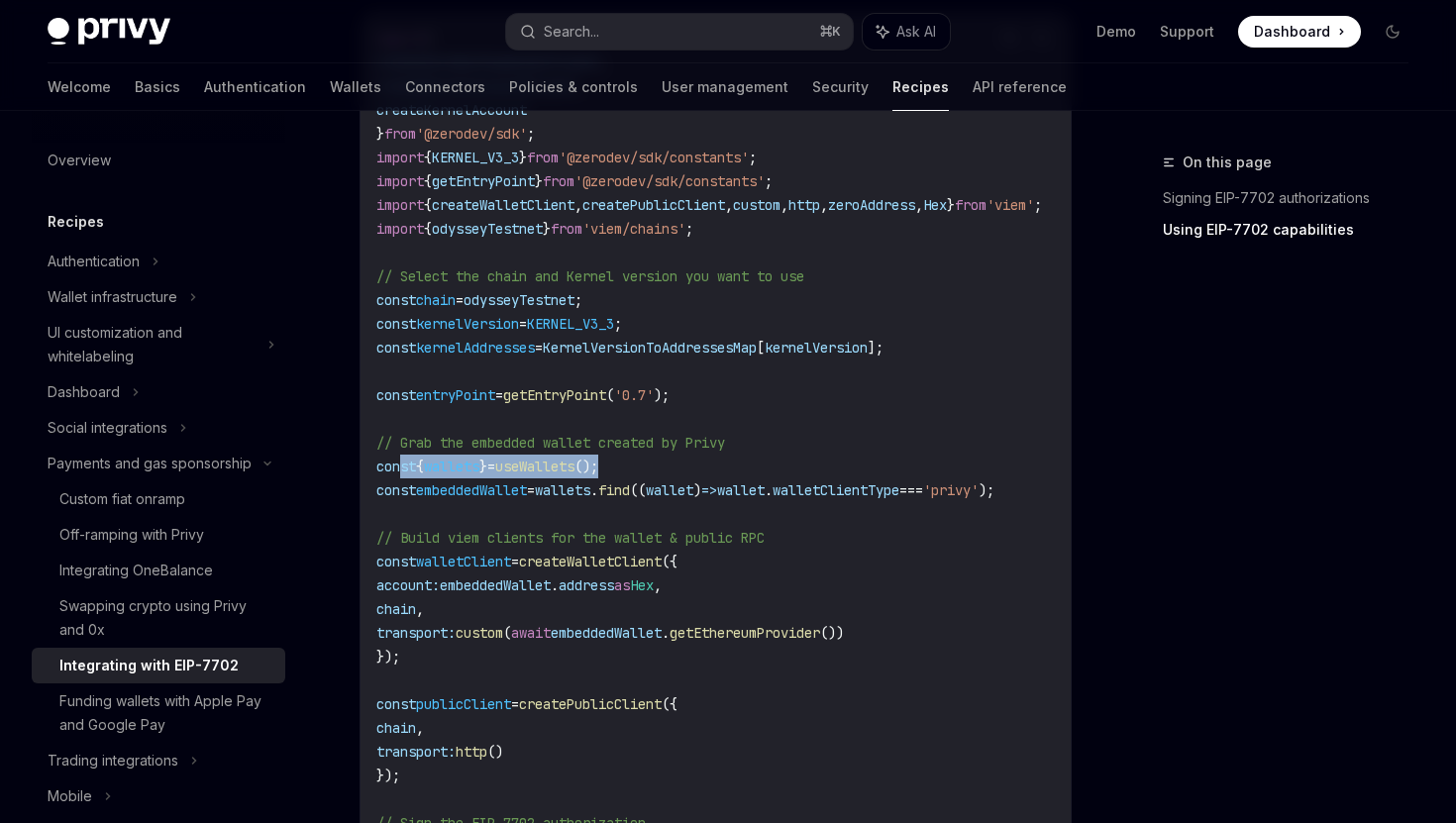 drag, startPoint x: 649, startPoint y: 464, endPoint x: 402, endPoint y: 464, distance: 247 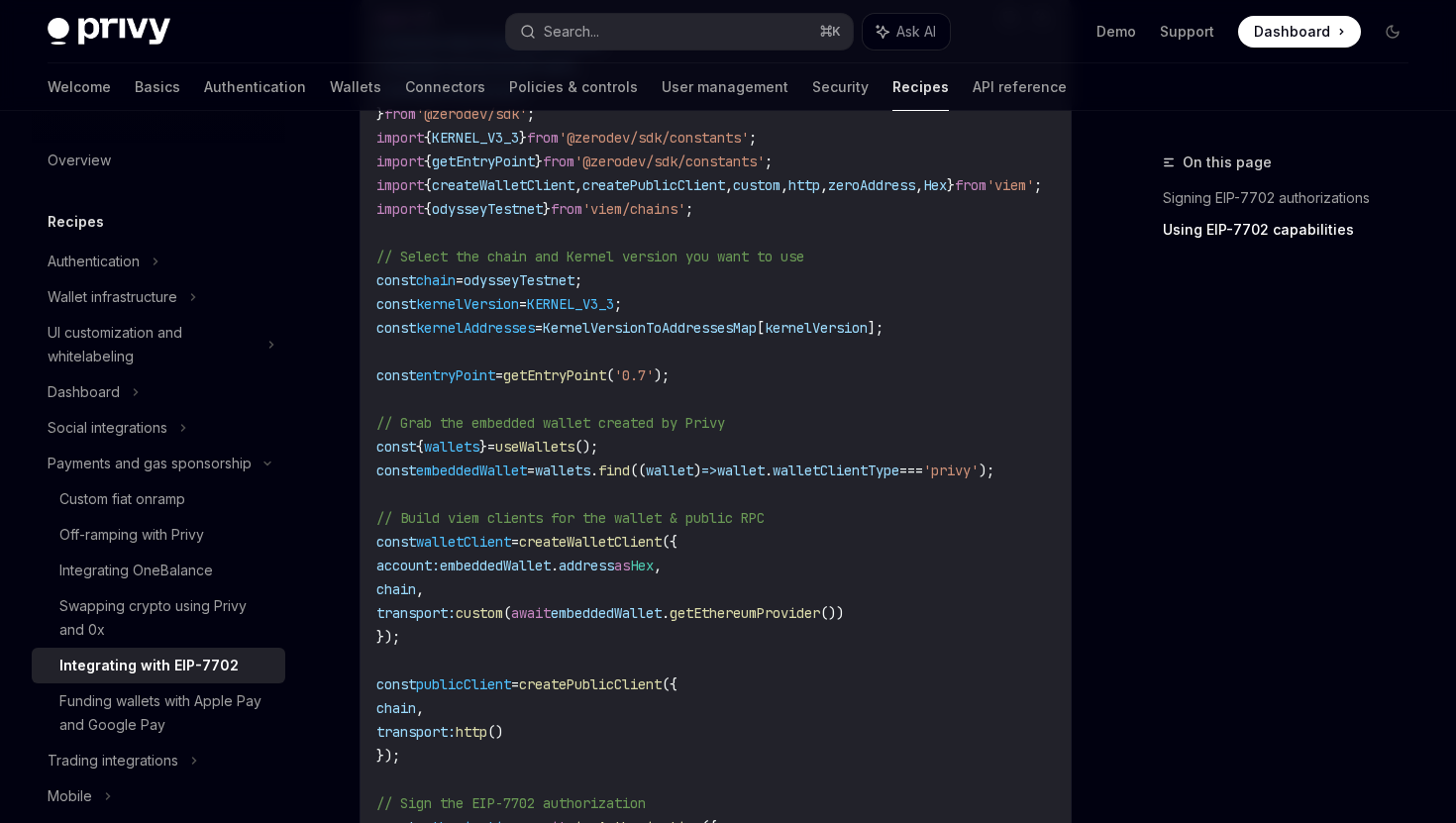 scroll, scrollTop: 2102, scrollLeft: 0, axis: vertical 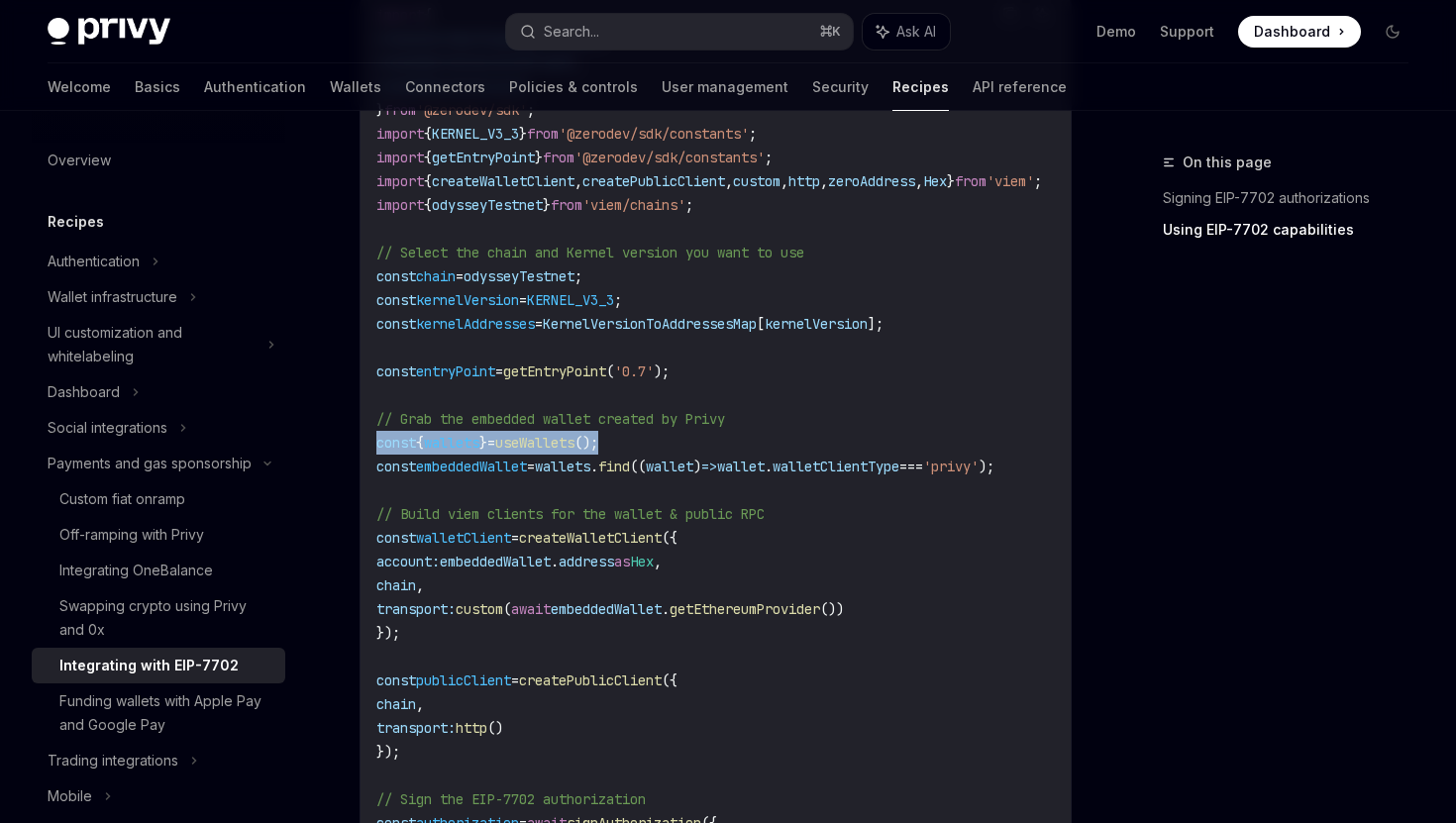 drag, startPoint x: 377, startPoint y: 447, endPoint x: 661, endPoint y: 447, distance: 284 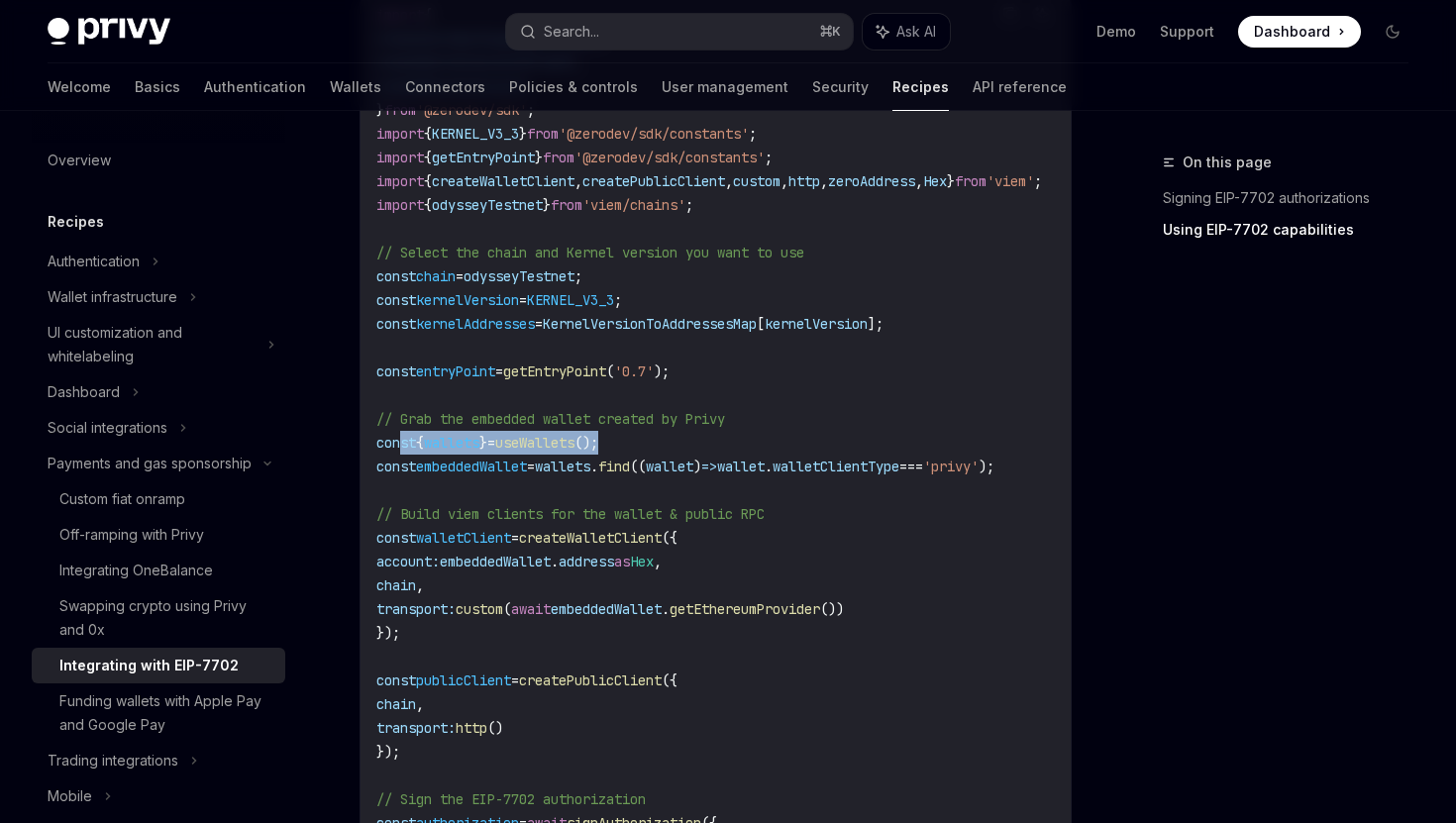 drag, startPoint x: 661, startPoint y: 446, endPoint x: 397, endPoint y: 444, distance: 264.0076 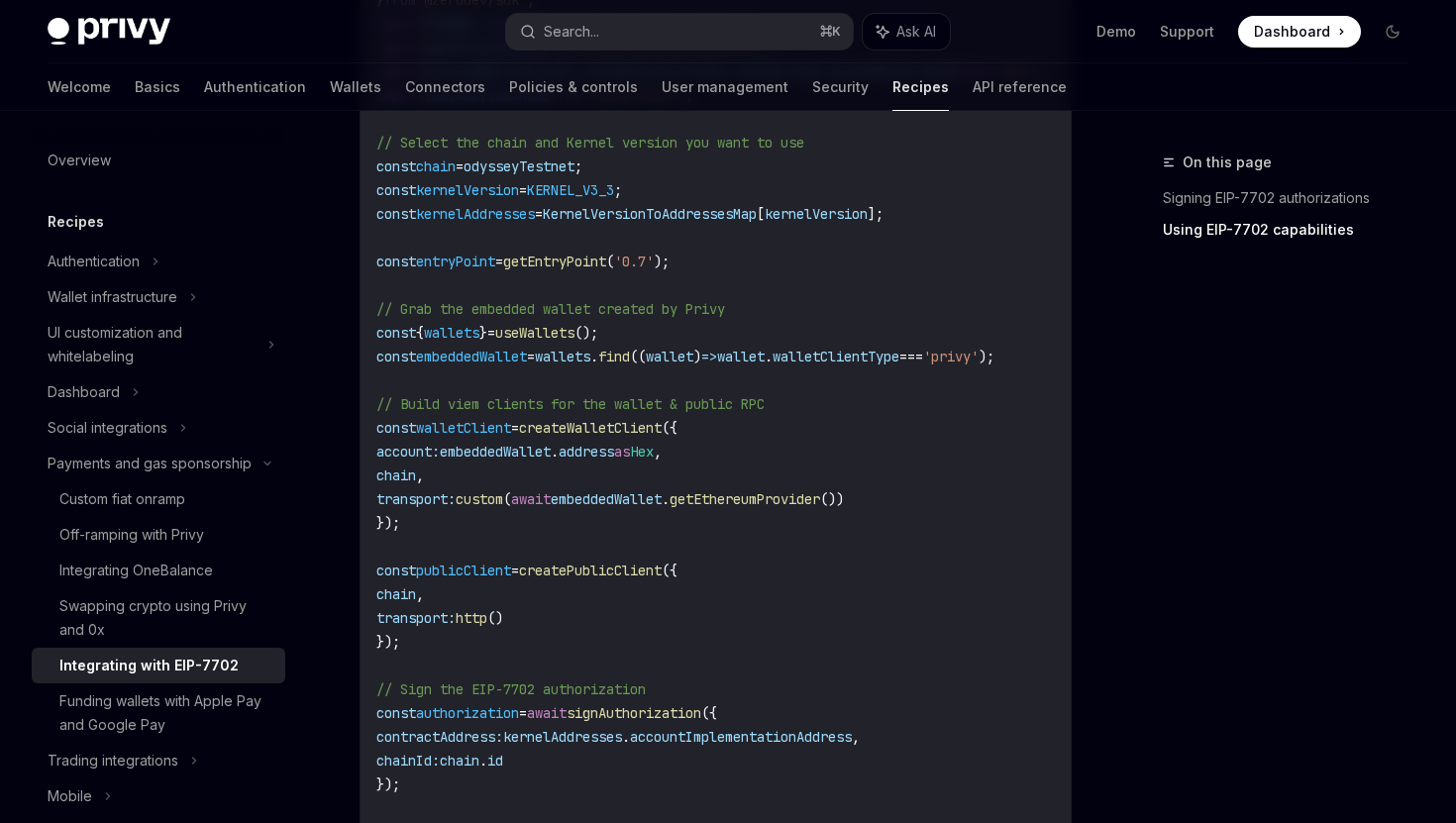 scroll, scrollTop: 2211, scrollLeft: 0, axis: vertical 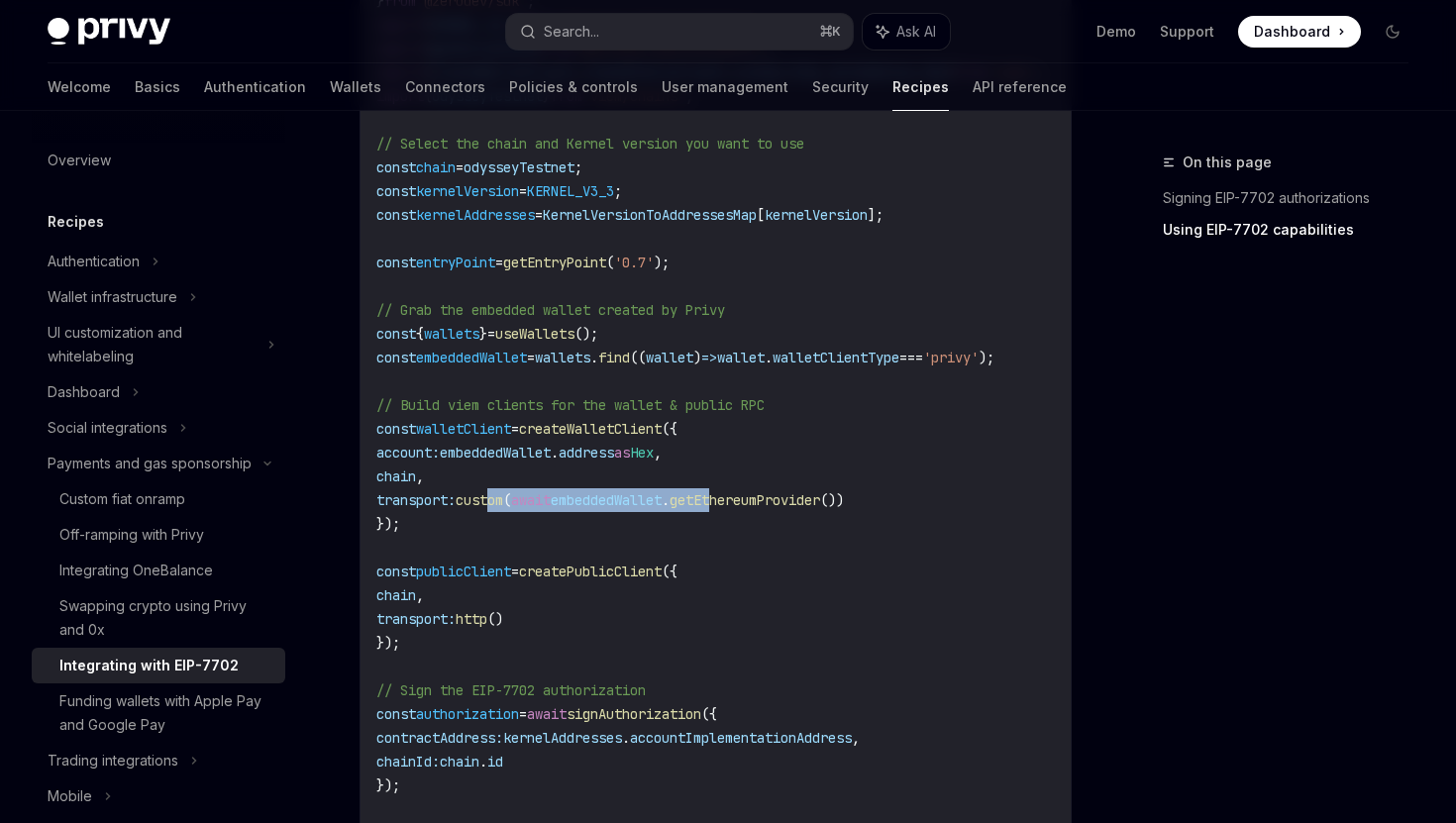 drag, startPoint x: 509, startPoint y: 506, endPoint x: 759, endPoint y: 504, distance: 250.008 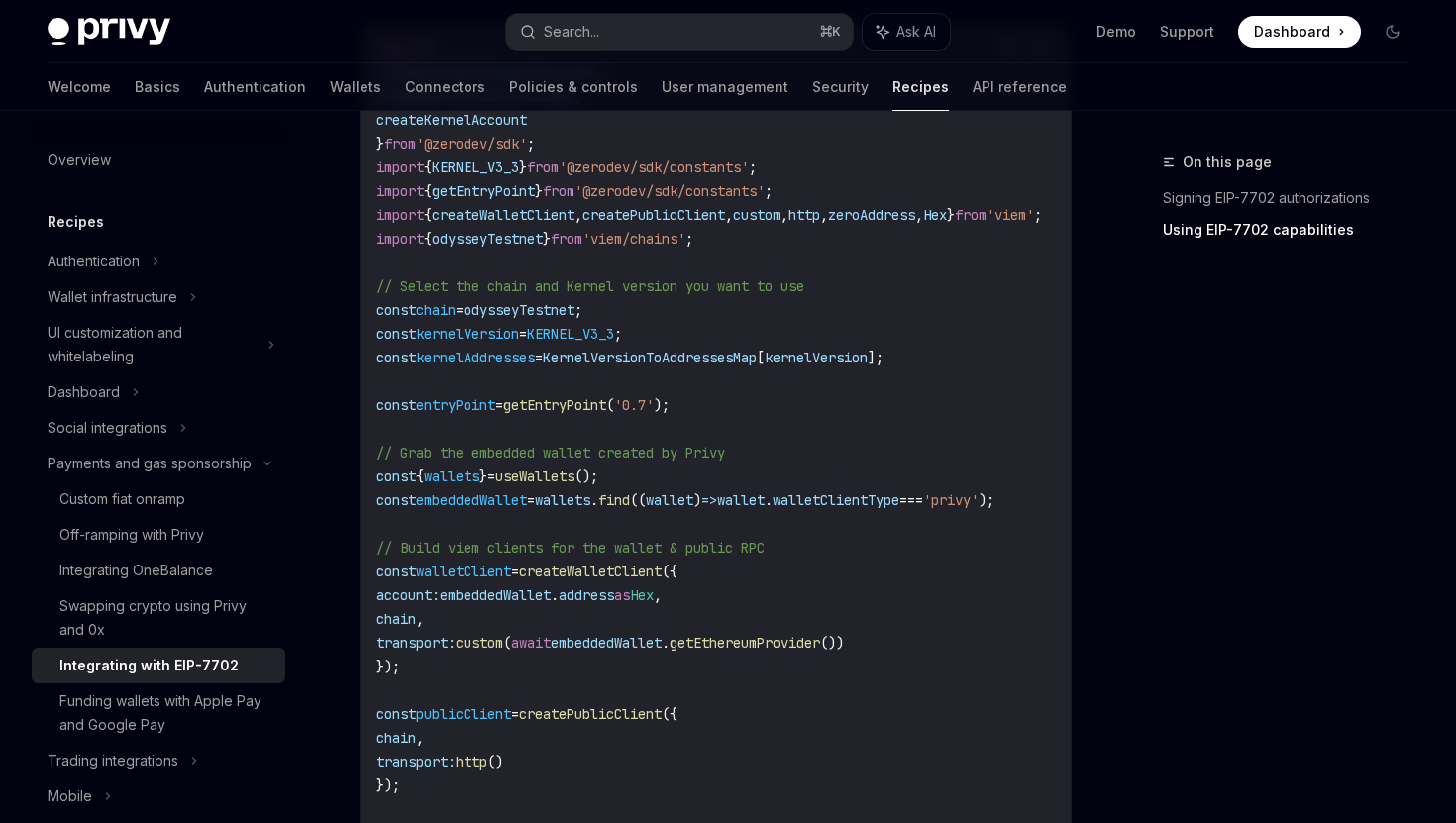 scroll, scrollTop: 2056, scrollLeft: 0, axis: vertical 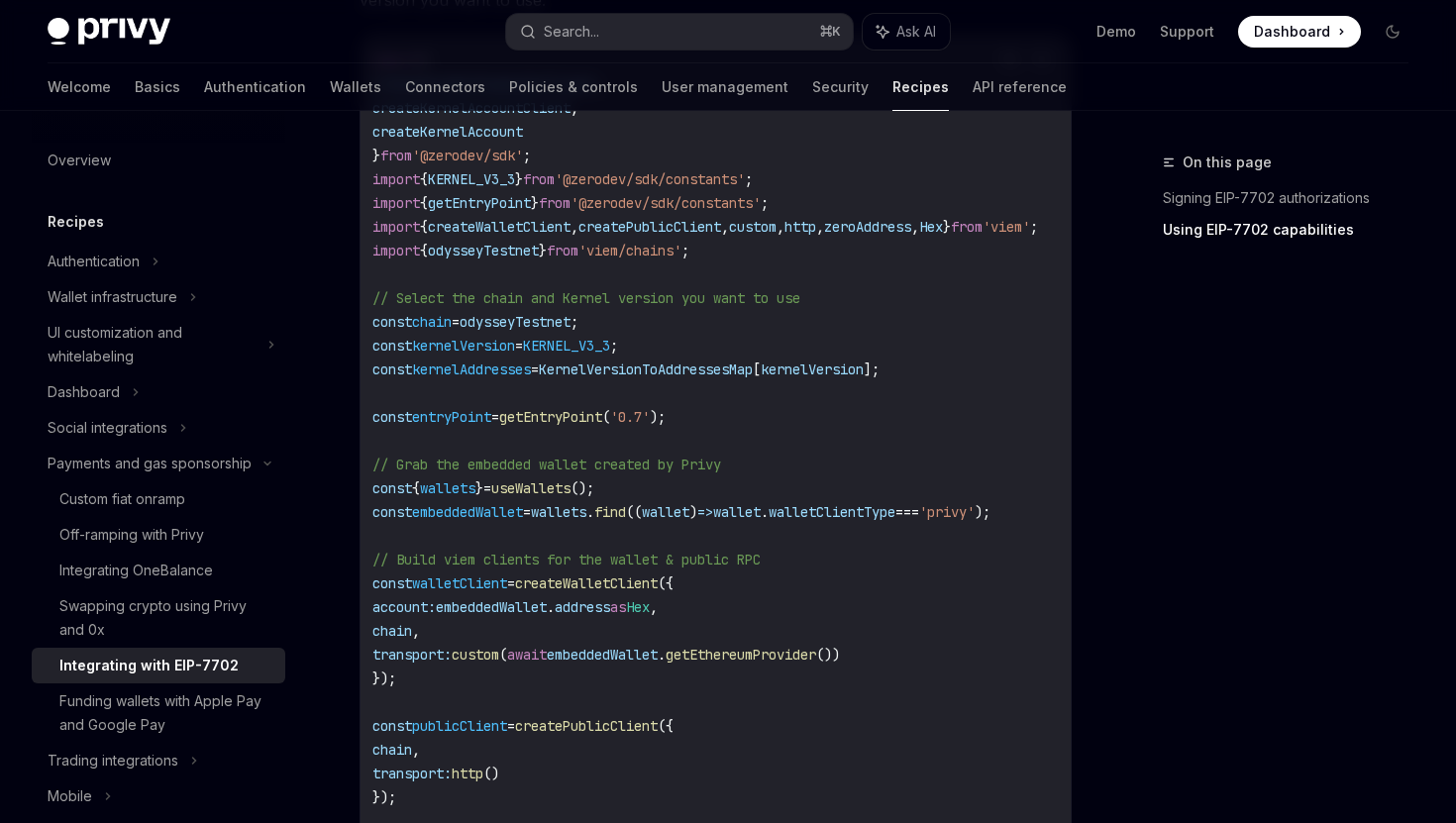 click on "embeddedWallet" at bounding box center (468, 512) 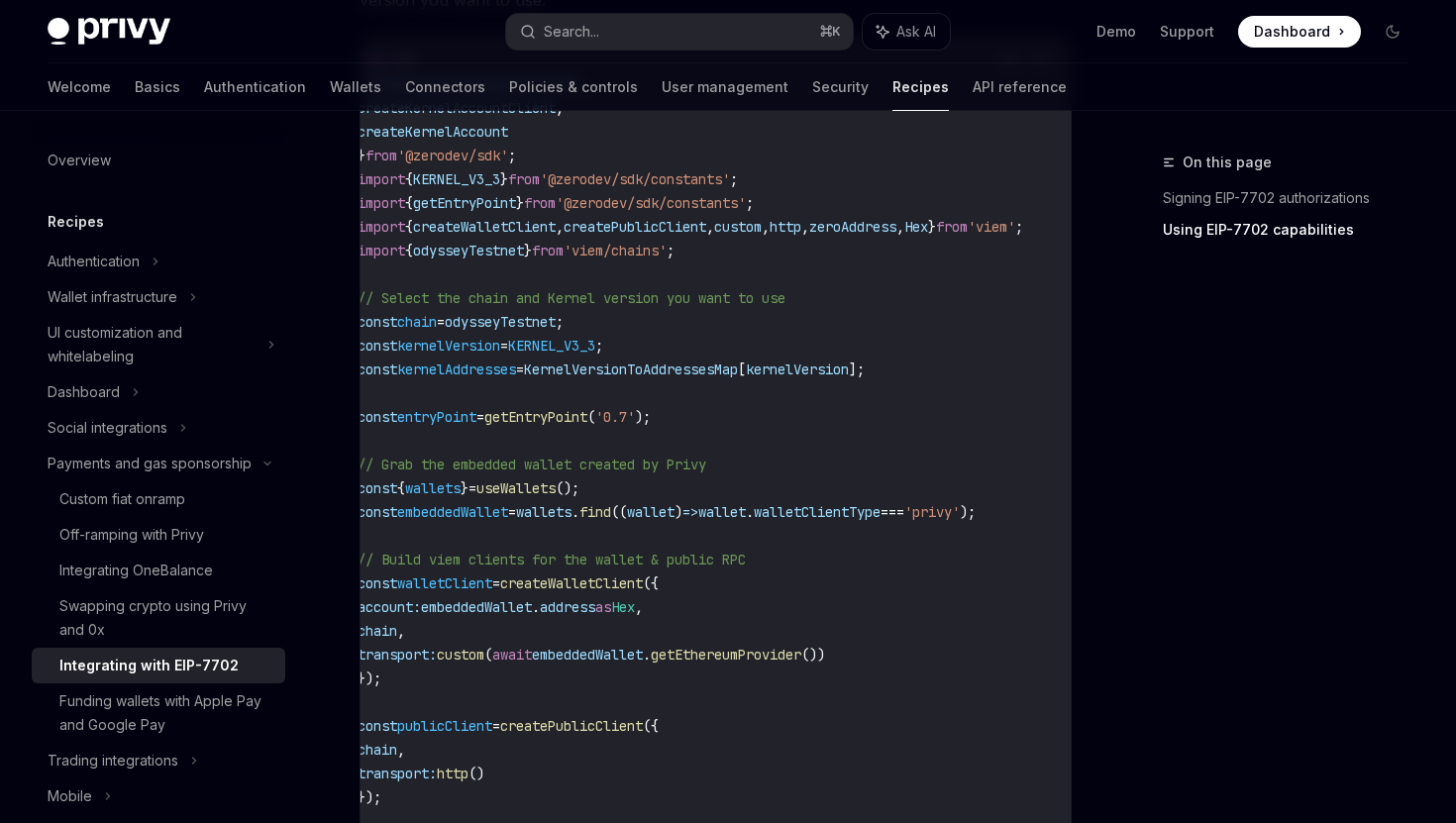scroll, scrollTop: 0, scrollLeft: 0, axis: both 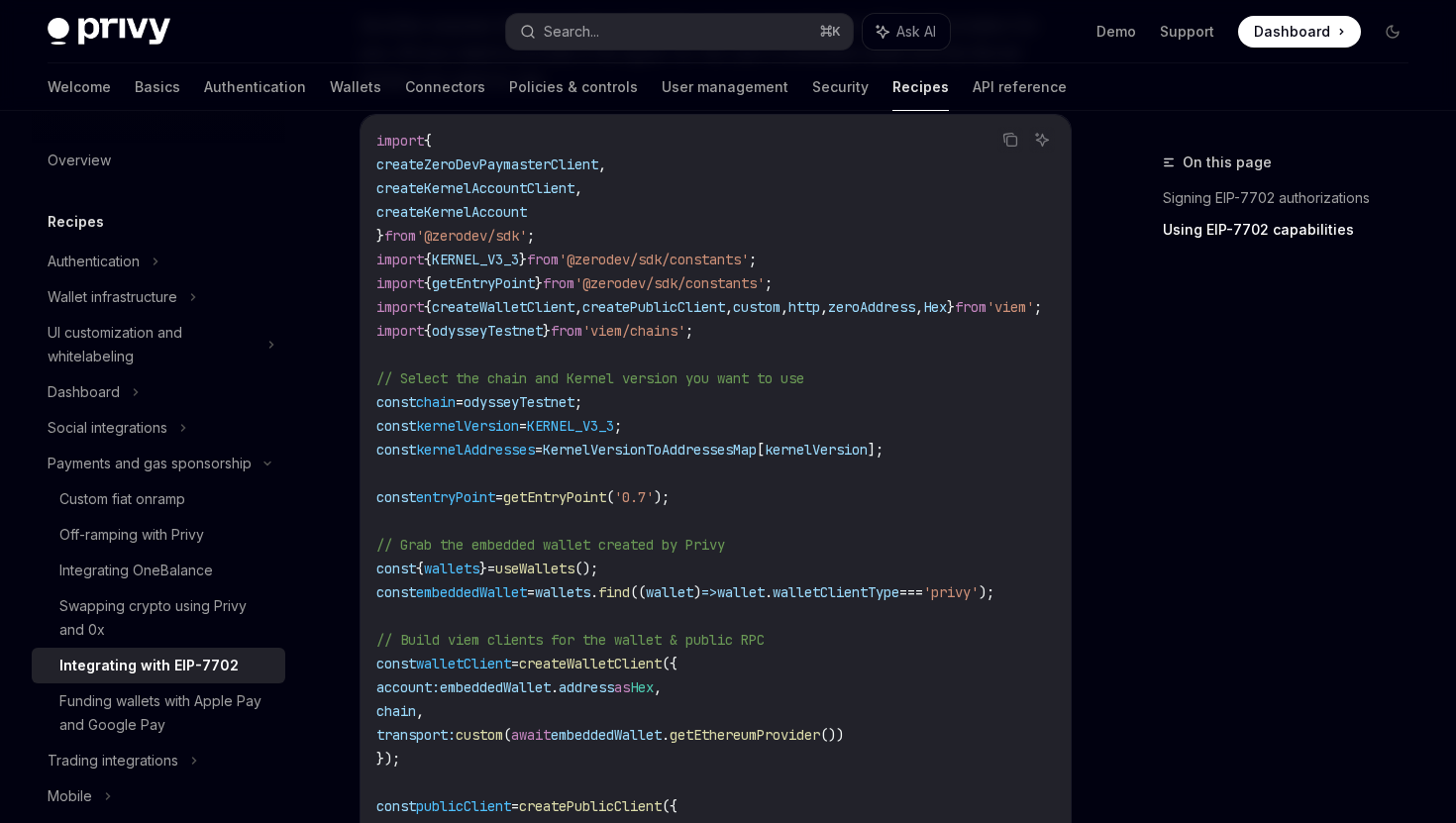 drag, startPoint x: 607, startPoint y: 401, endPoint x: 496, endPoint y: 401, distance: 111 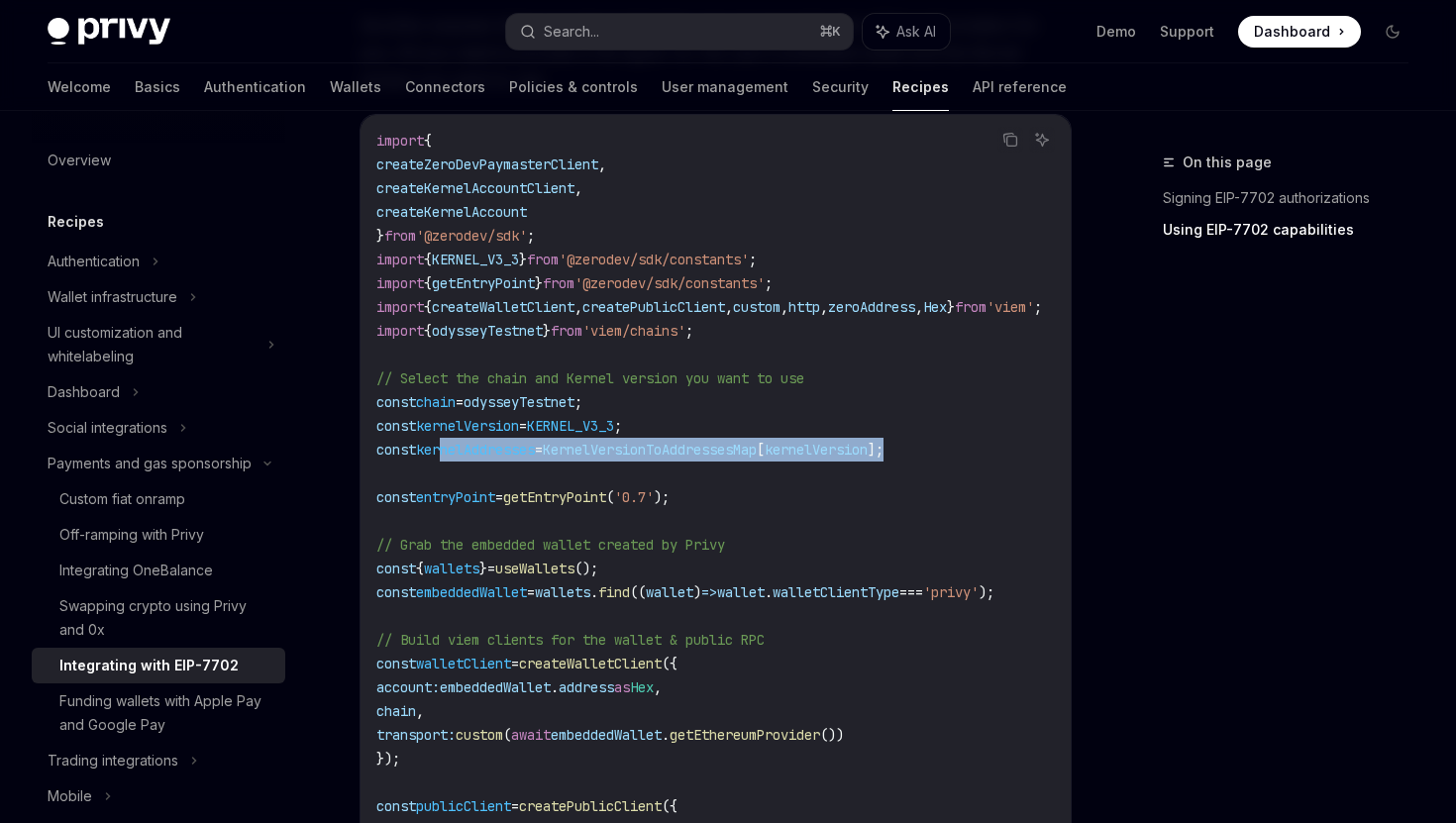 drag, startPoint x: 439, startPoint y: 448, endPoint x: 1039, endPoint y: 448, distance: 600 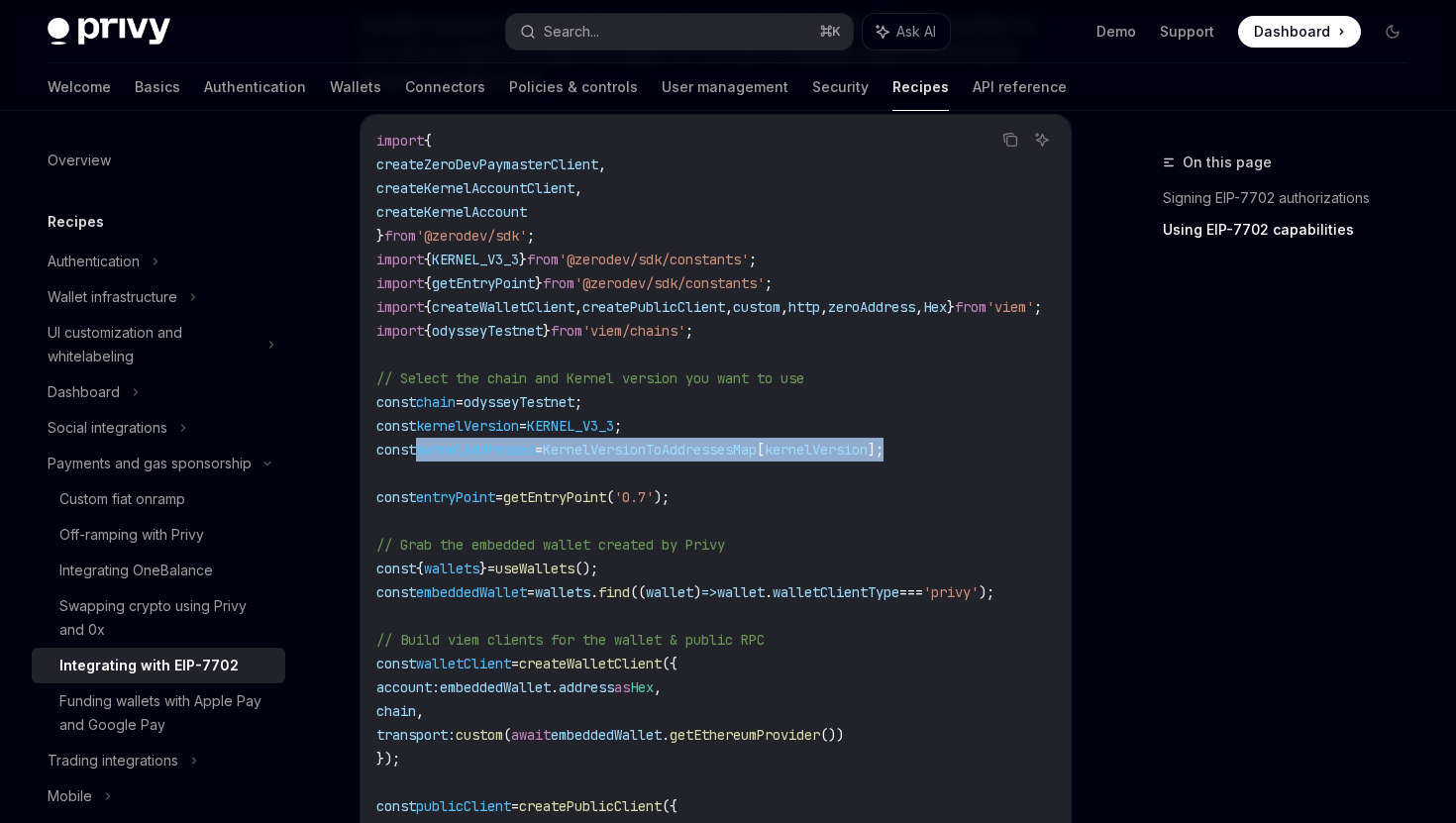 drag, startPoint x: 980, startPoint y: 448, endPoint x: 419, endPoint y: 446, distance: 561.00357 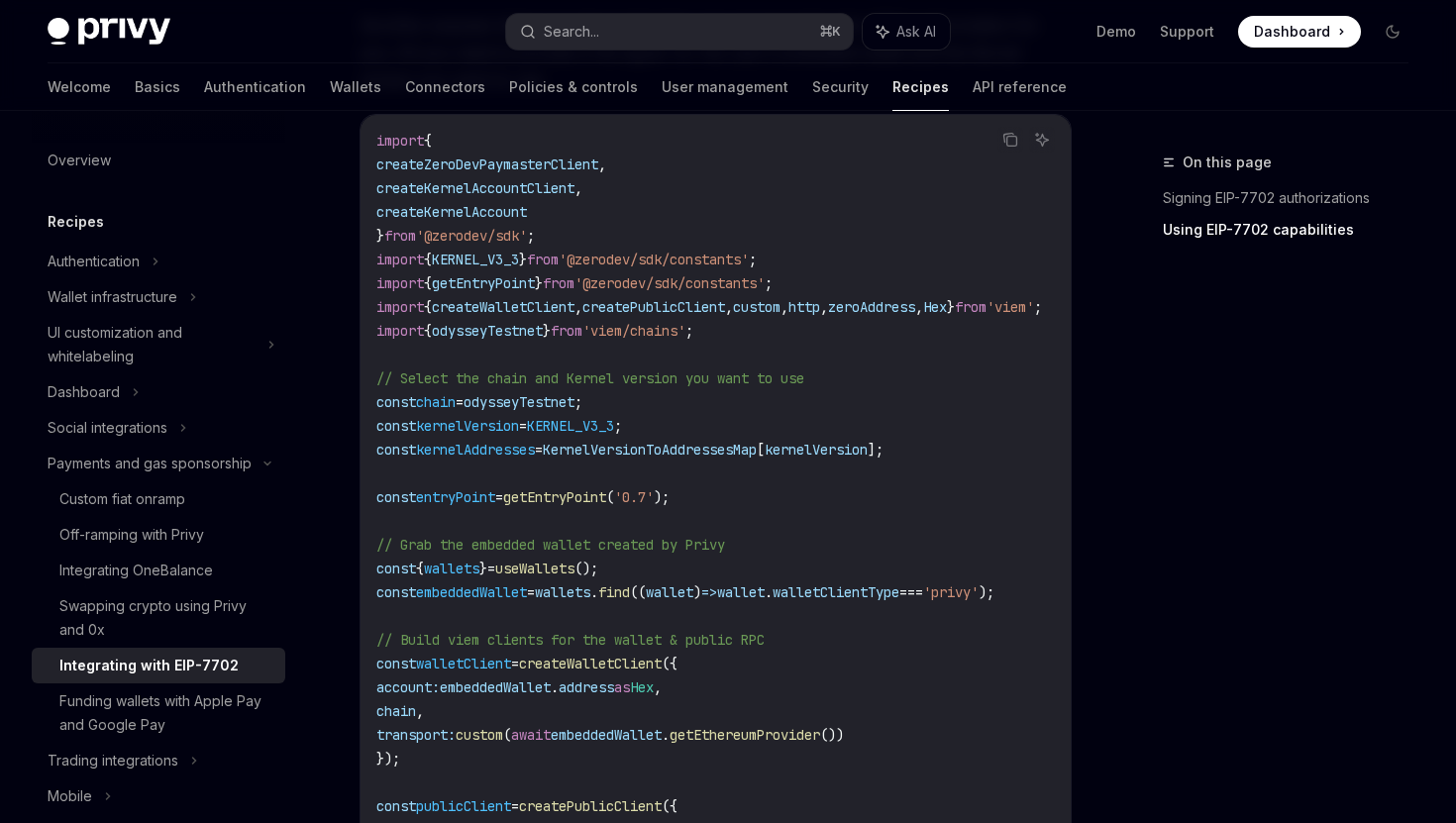 scroll, scrollTop: 2054, scrollLeft: 0, axis: vertical 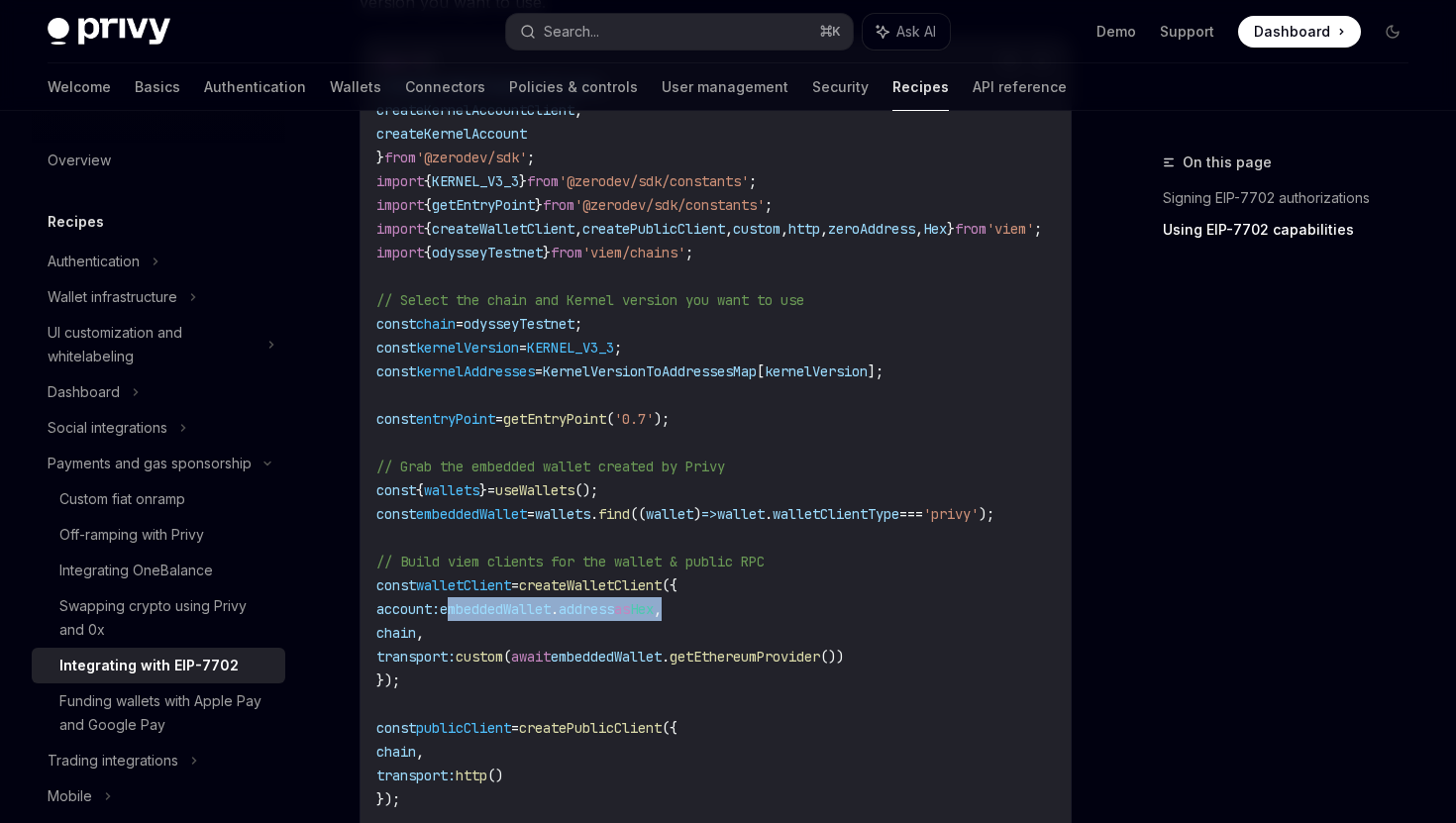 drag, startPoint x: 467, startPoint y: 619, endPoint x: 737, endPoint y: 619, distance: 270 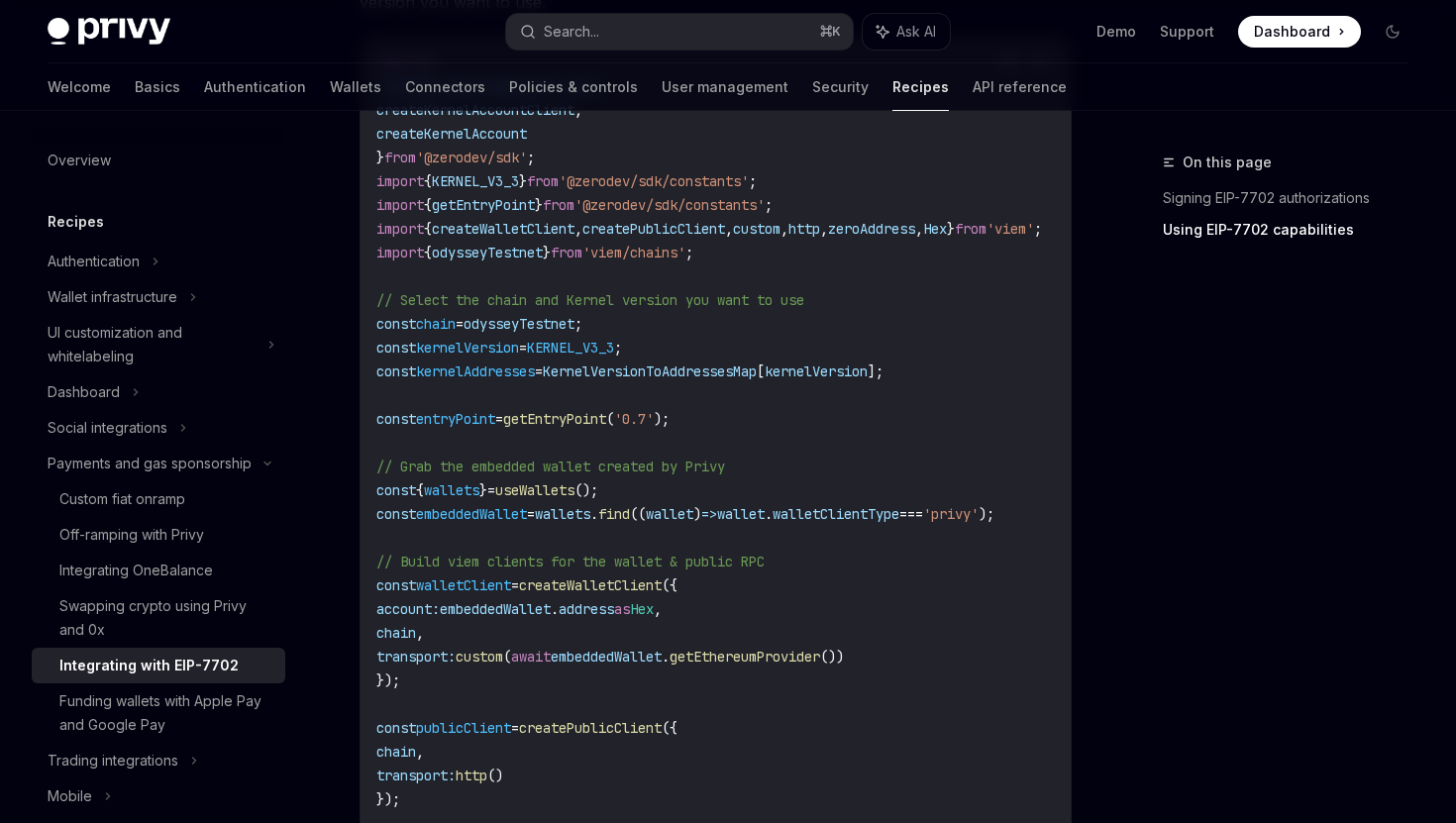 click on "wallets" at bounding box center (563, 514) 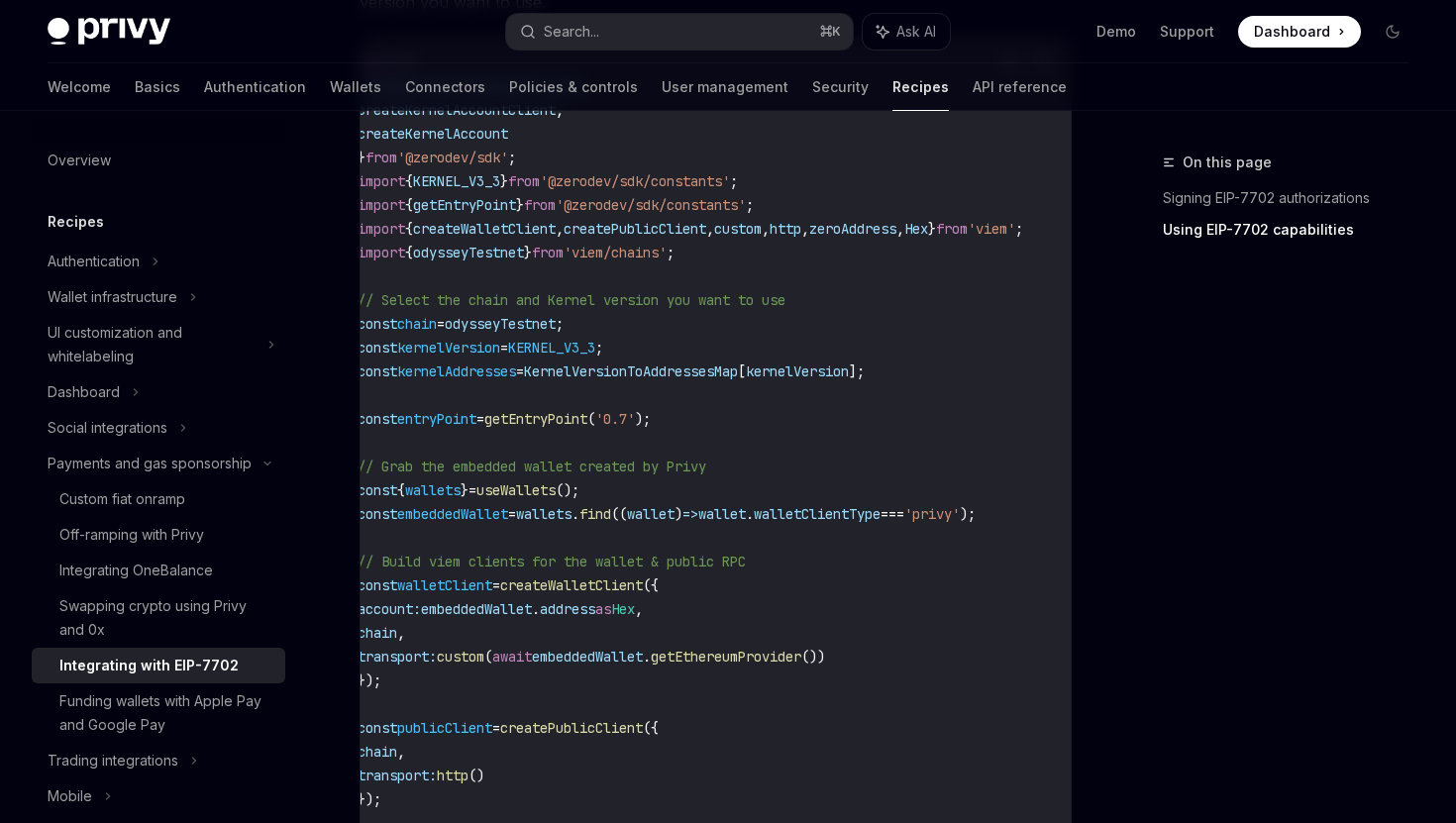 scroll, scrollTop: 0, scrollLeft: 0, axis: both 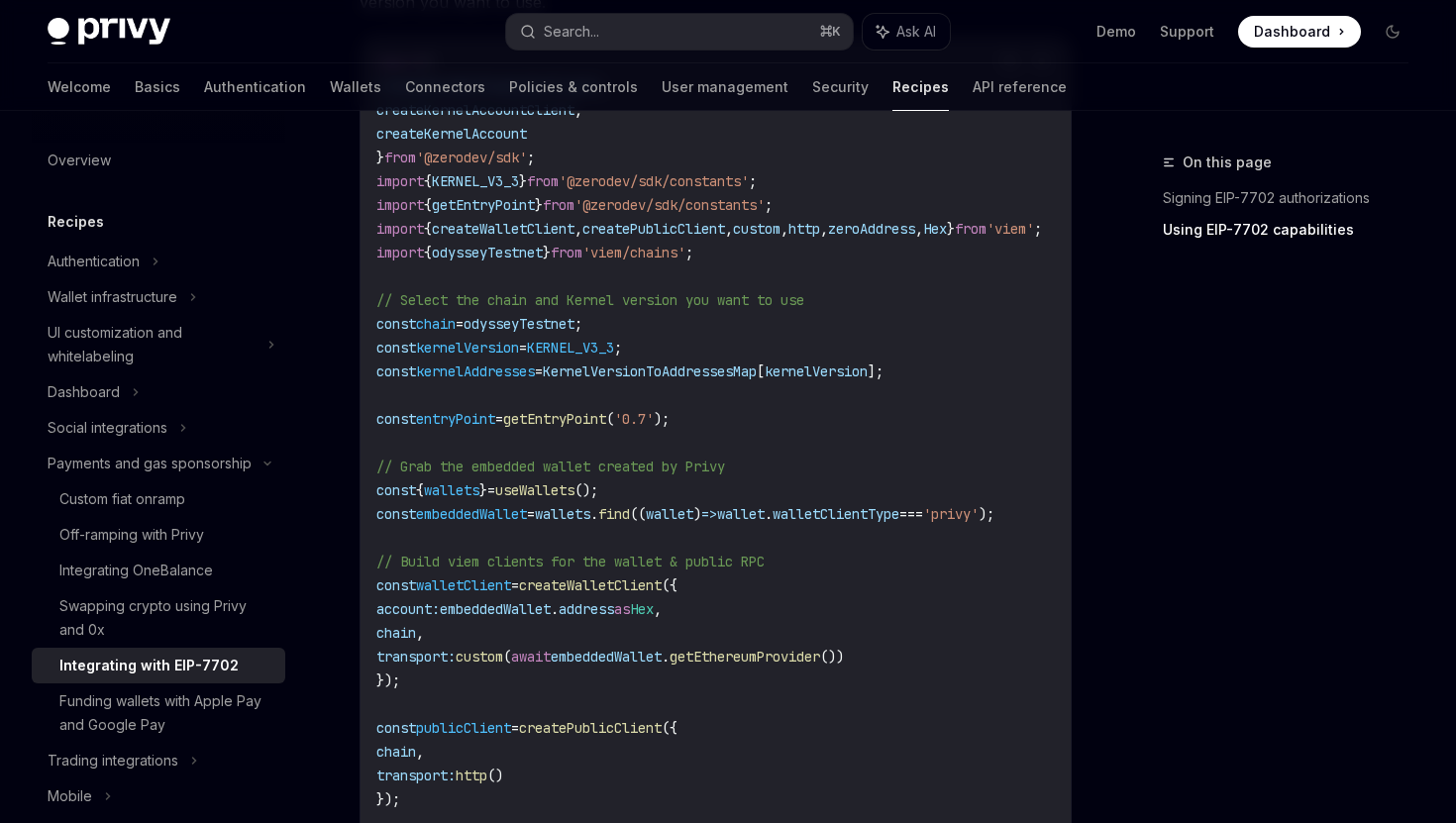 click on "import {
createZeroDevPaymasterClient ,
createKernelAccountClient ,
createKernelAccount
} from '@zerodev/sdk' ;
import { KERNEL_V3_3 } from '@zerodev/sdk/constants' ;
import { getEntryPoint } from '@zerodev/sdk/constants' ;
import { createWalletClient , createPublicClient , custom , http , zeroAddress , Hex } from 'viem' ;
import { odysseyTestnet } from 'viem/chains' ;
// Select the chain and Kernel version you want to use
const chain = odysseyTestnet ;
const kernelVersion = KERNEL_V3_3 ;
const kernelAddresses = KernelVersionToAddressesMap [ kernelVersion ];
const entryPoint = getEntryPoint ( '0.7' );
// Grab the embedded wallet created by Privy
const { wallets } = useWallets ();
const embeddedWallet = wallets . find (( wallet ) => wallet . walletClientType === 'privy' );
// Build viem clients for the wallet & public RPC
const walletClient = createWalletClient ({
account: embeddedWallet . address as Hex ,
}" at bounding box center (733, 597) 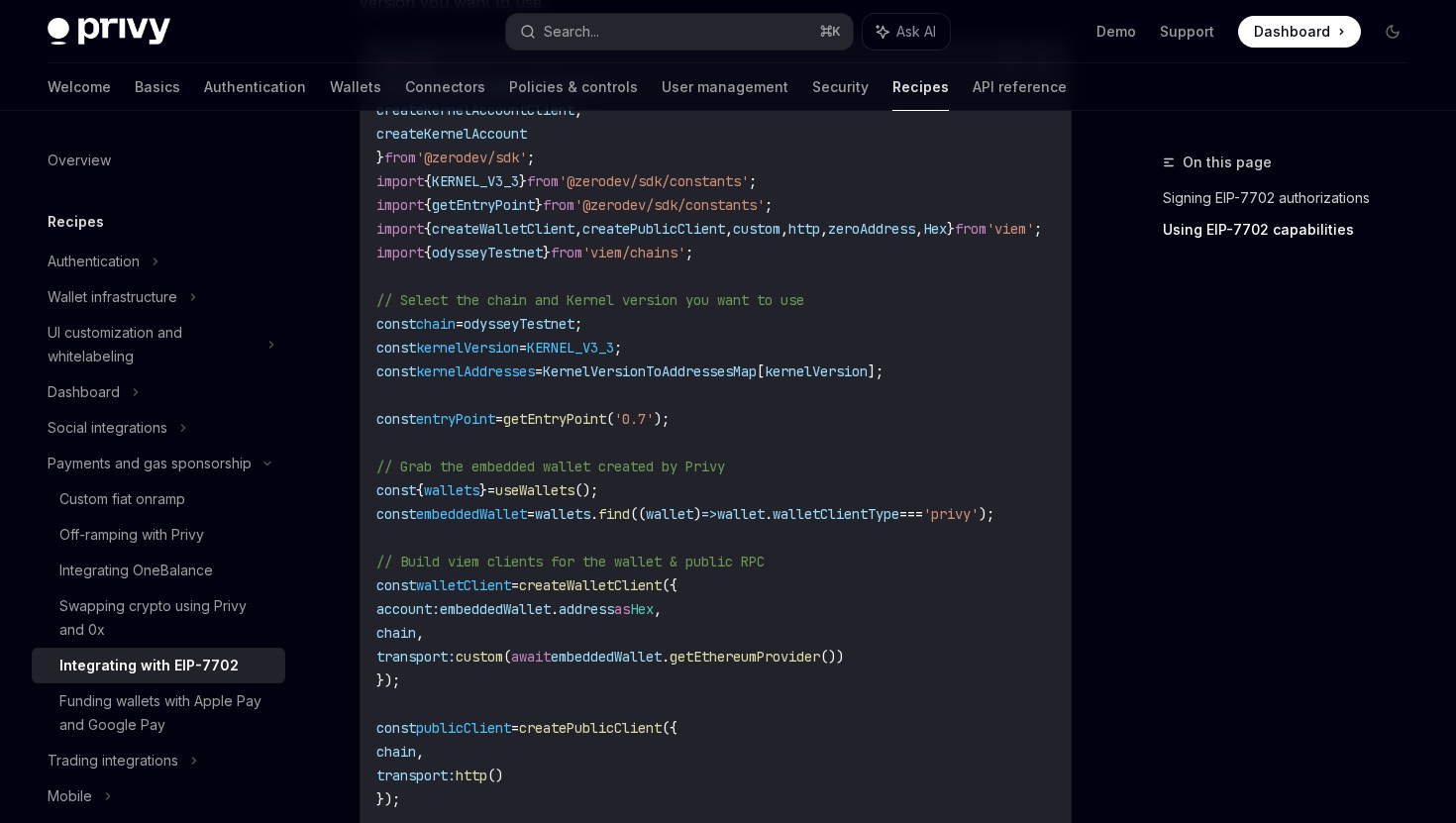click on "Signing EIP-7702 authorizations" at bounding box center [1294, 198] 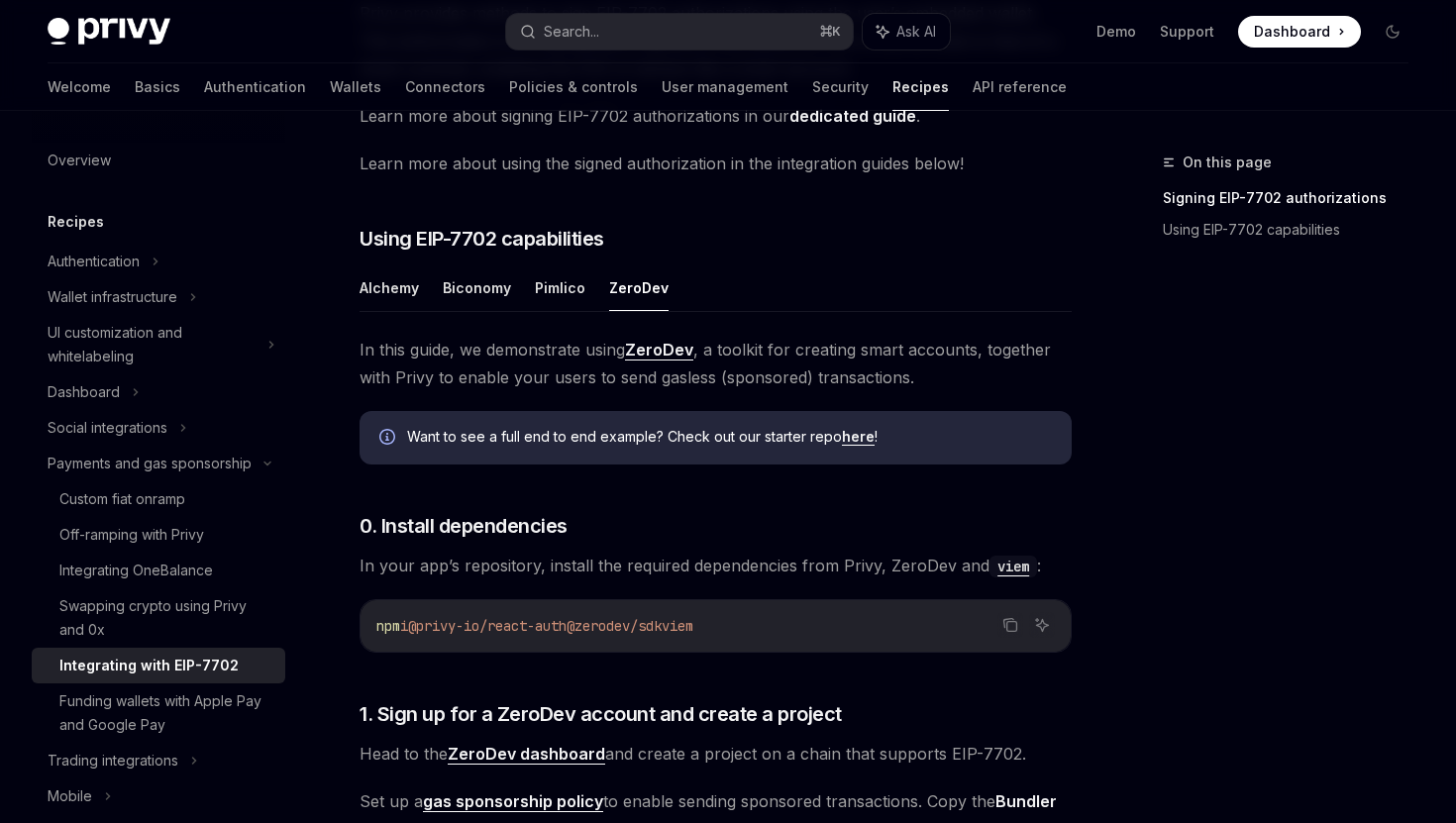 scroll, scrollTop: 487, scrollLeft: 0, axis: vertical 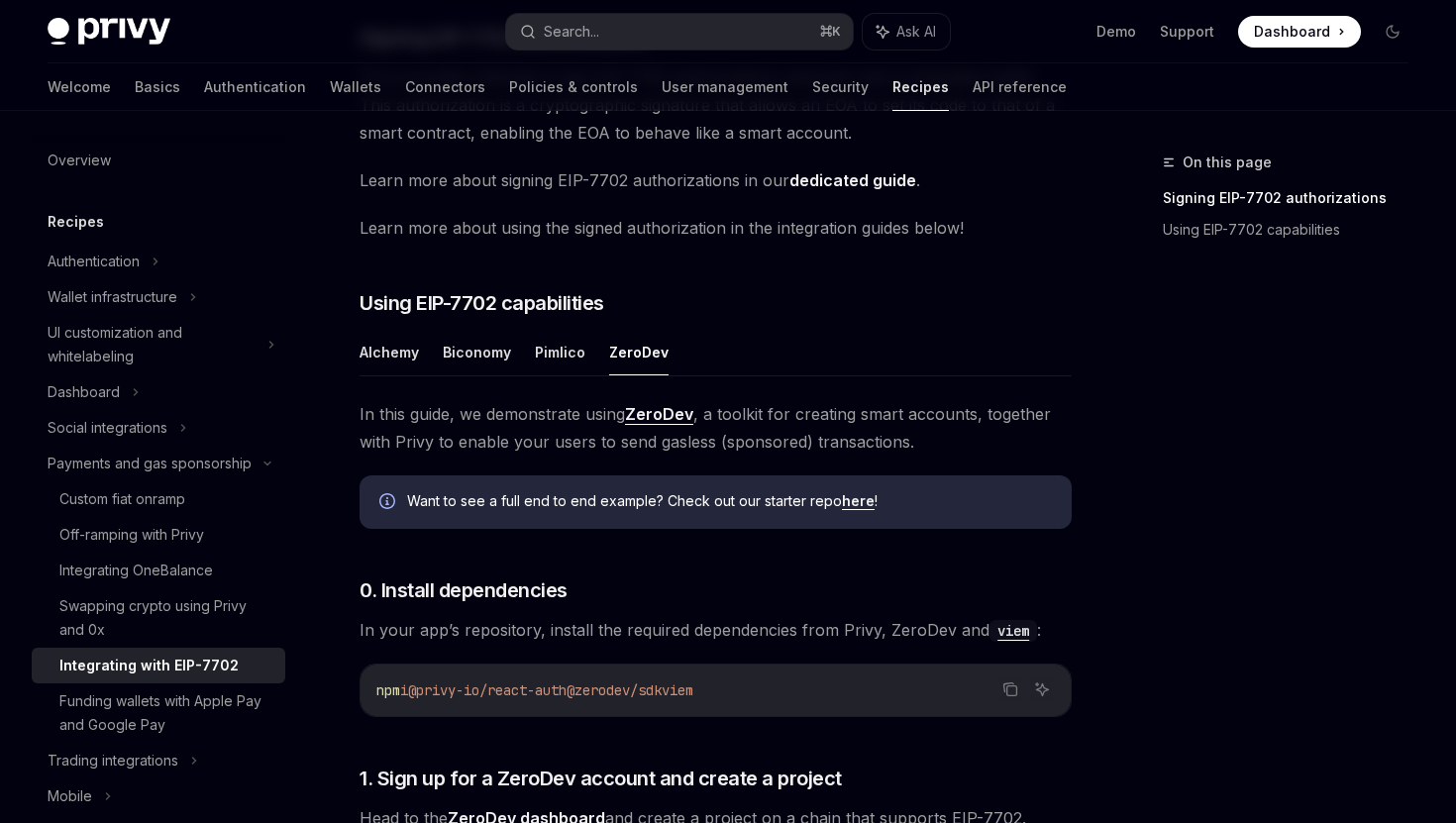 click on "here" at bounding box center [858, 501] 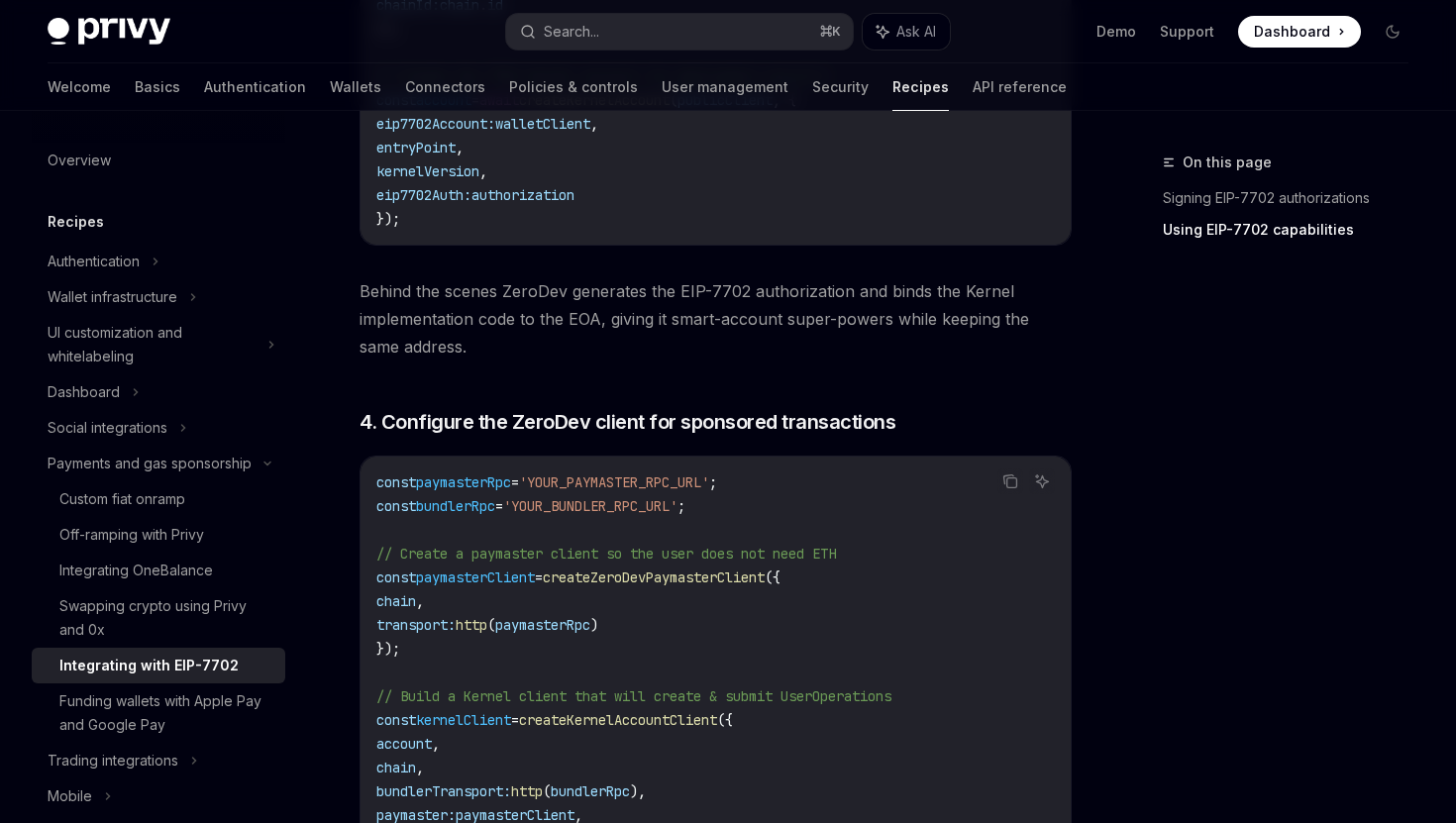 scroll, scrollTop: 2968, scrollLeft: 0, axis: vertical 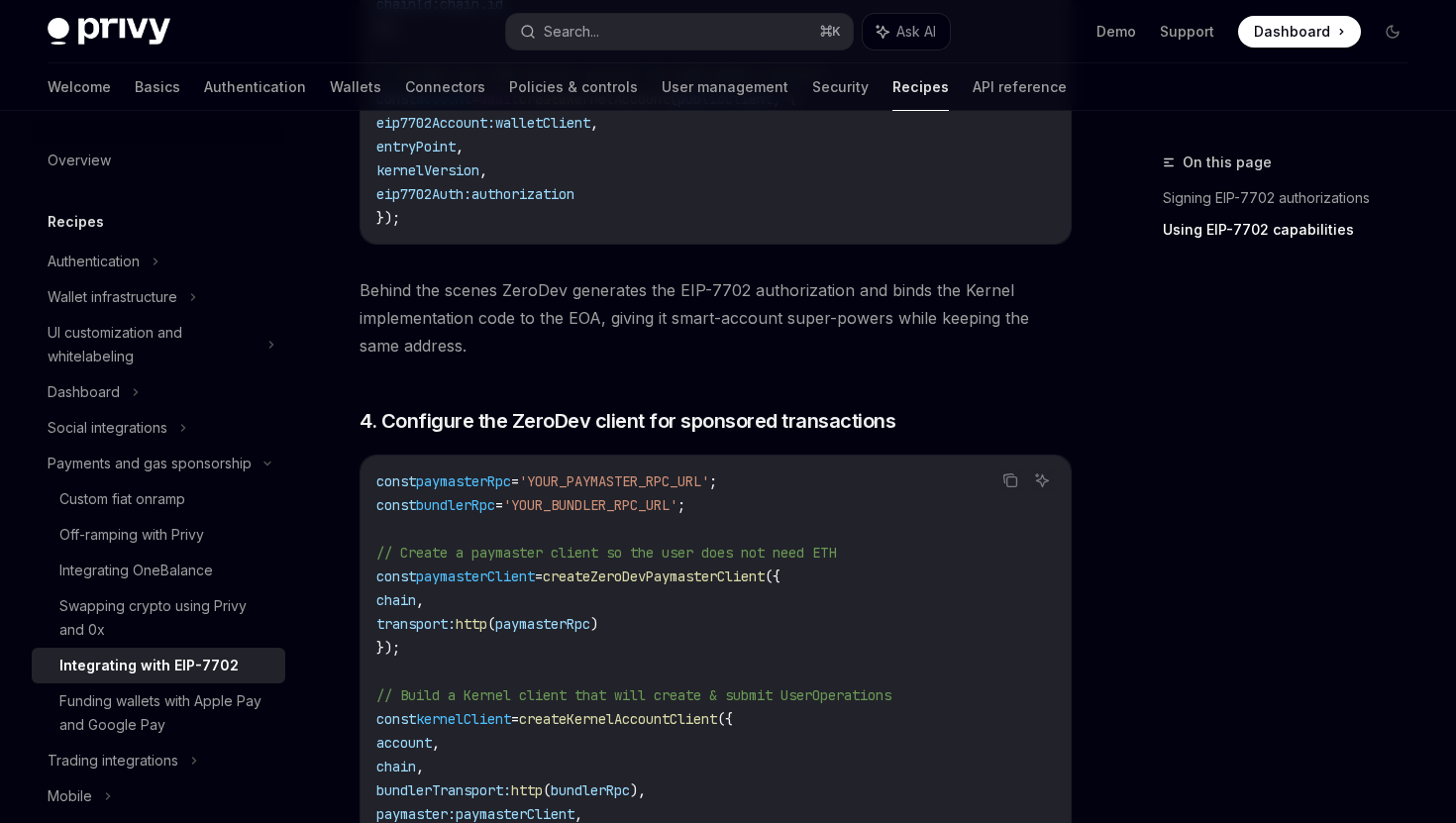 click on "Dashboard" at bounding box center [1292, 32] 